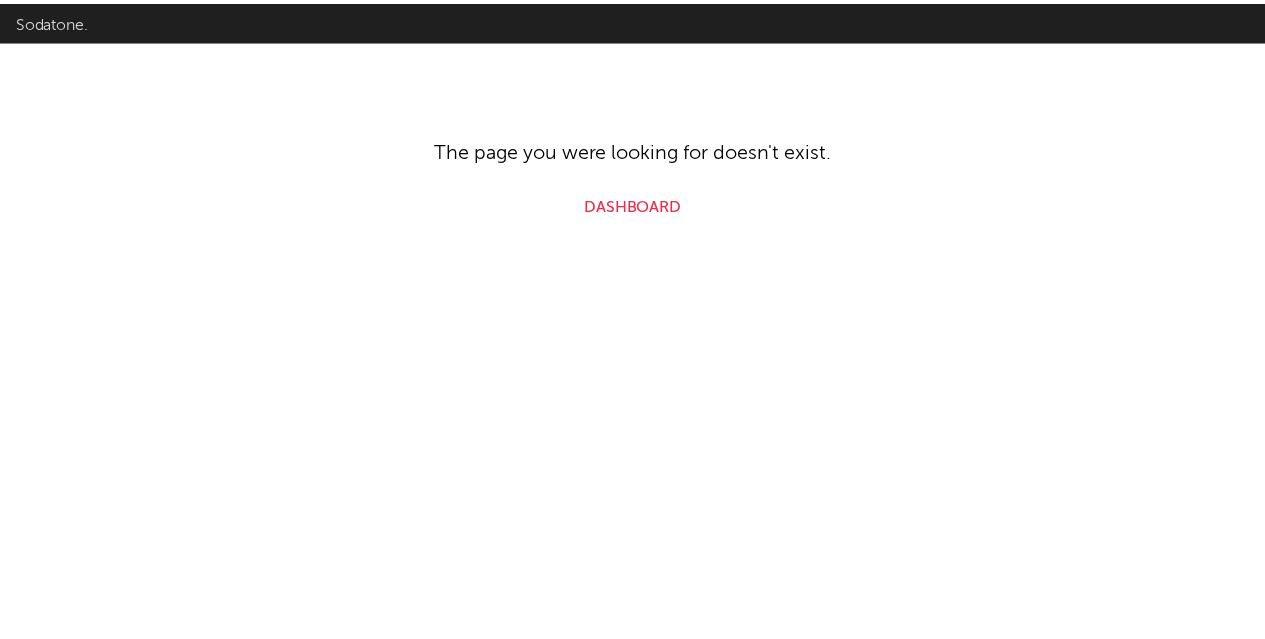 scroll, scrollTop: 0, scrollLeft: 0, axis: both 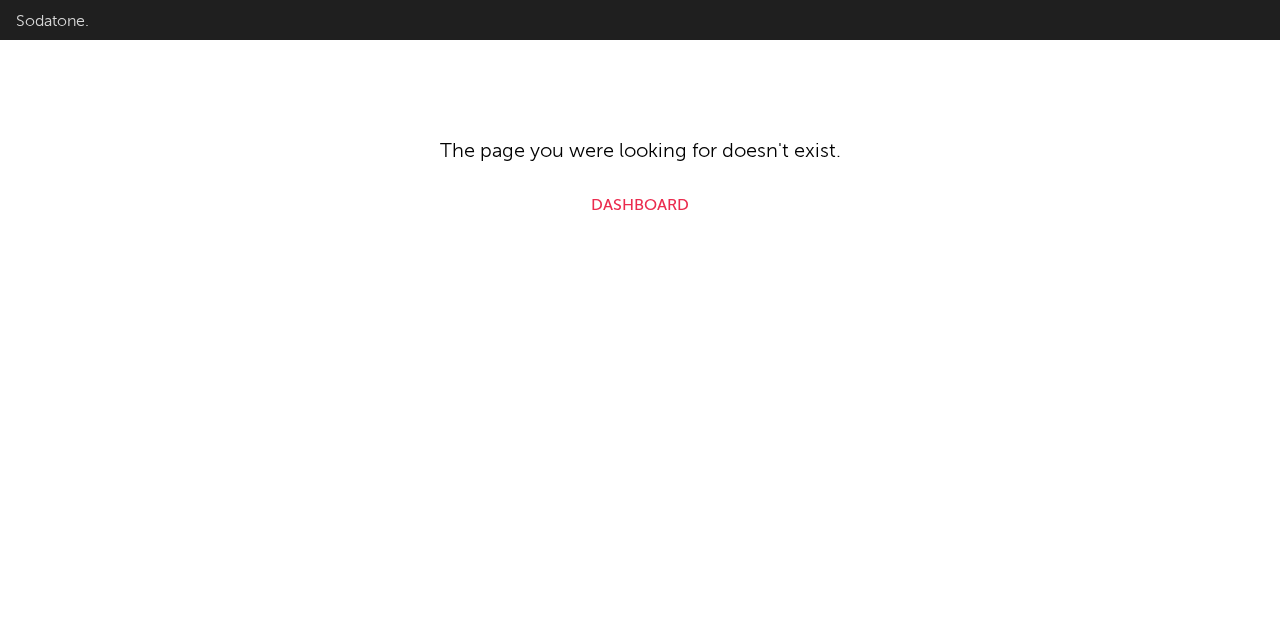 click on "Sodatone. The page you were looking for doesn't exist. Dashboard" at bounding box center (640, 109) 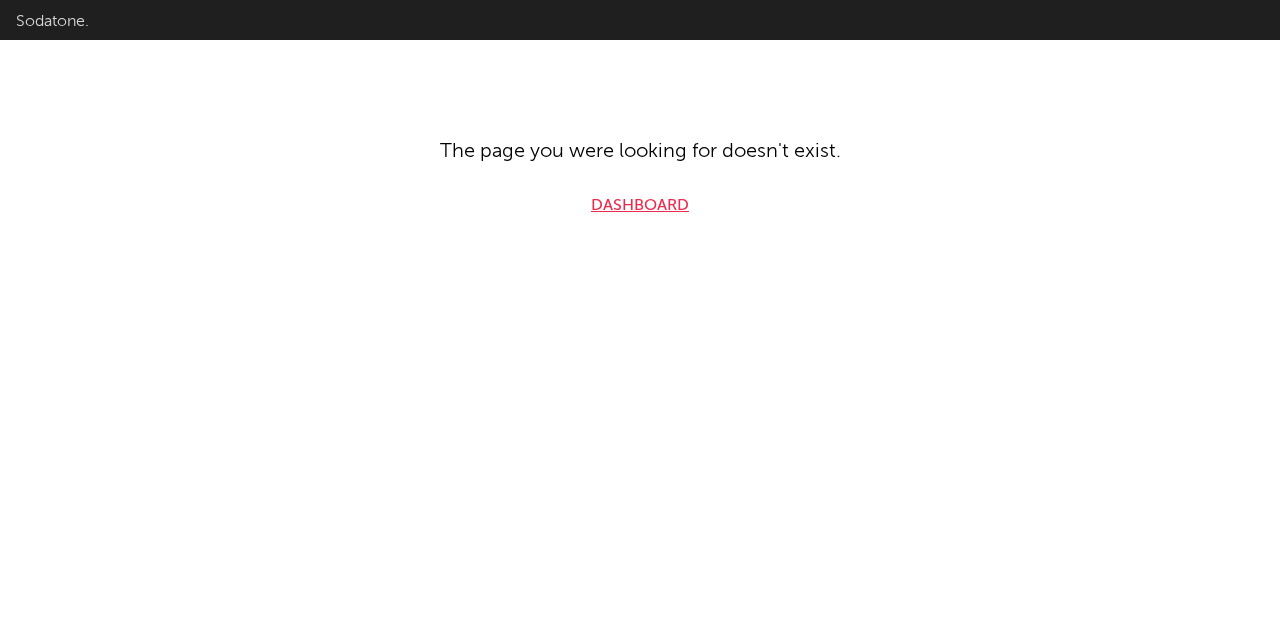 click on "Dashboard" at bounding box center [640, 206] 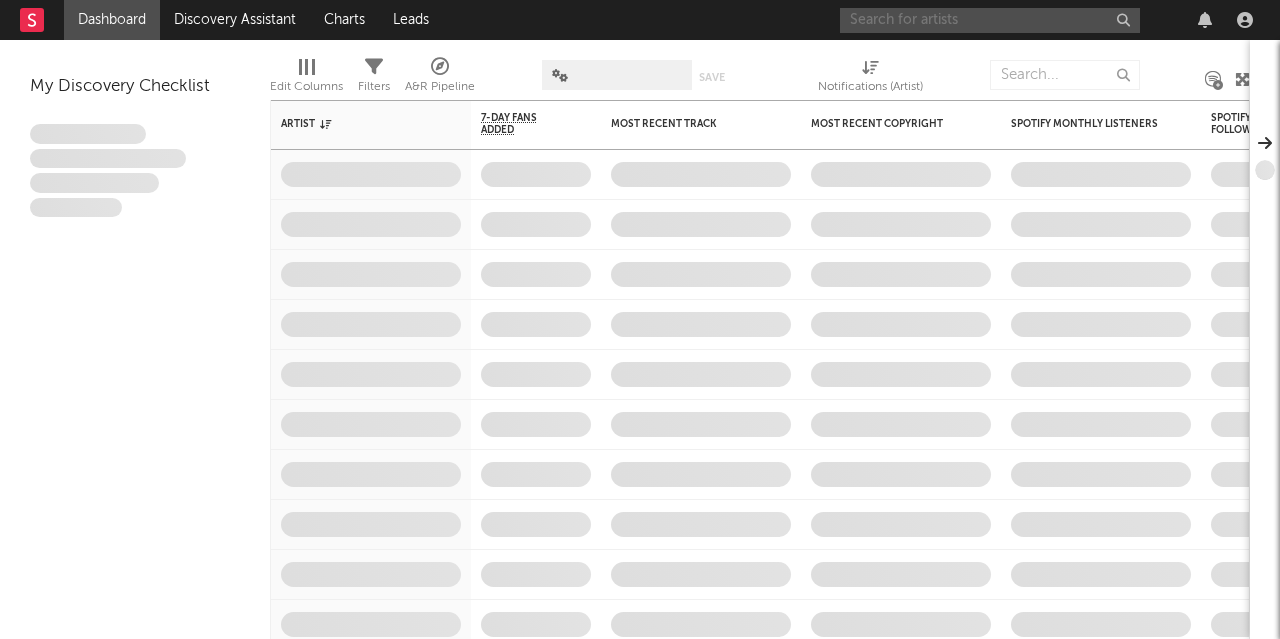 click at bounding box center [990, 20] 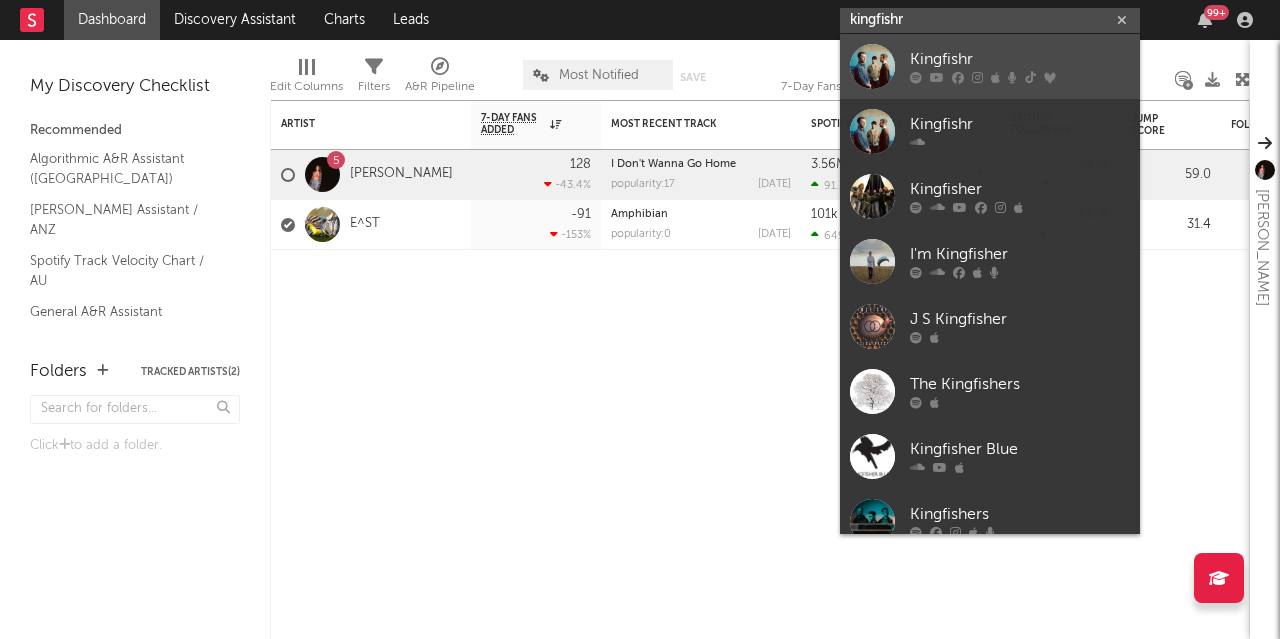 type on "kingfishr" 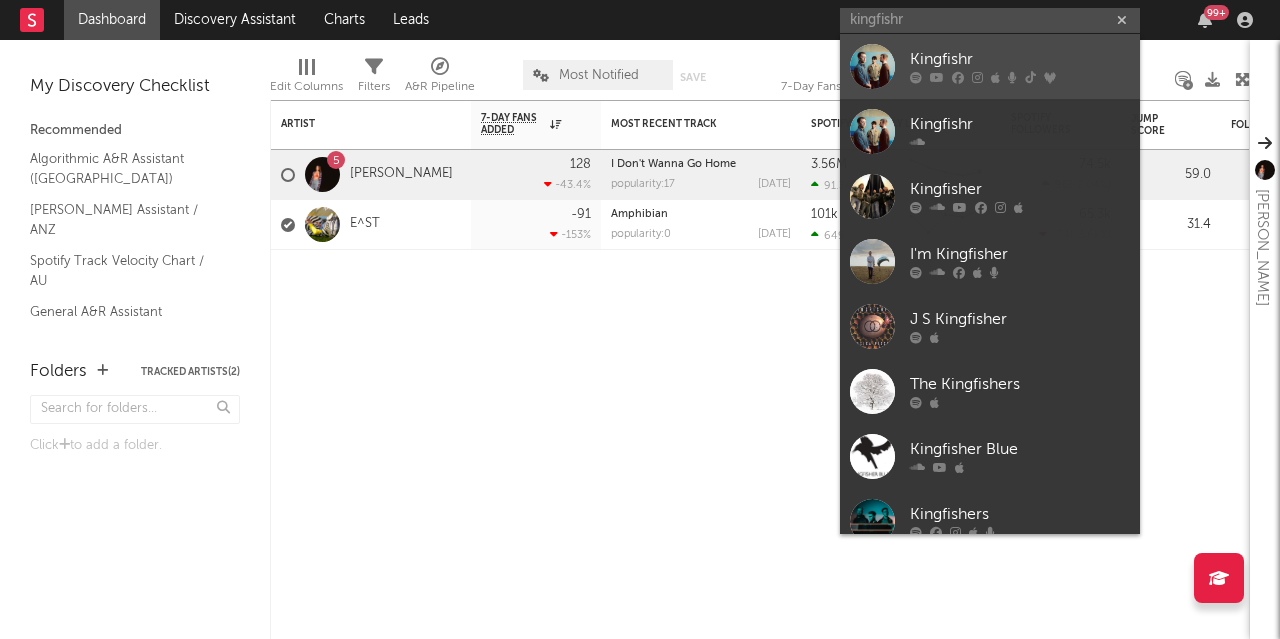 click on "Kingfishr" at bounding box center (1020, 60) 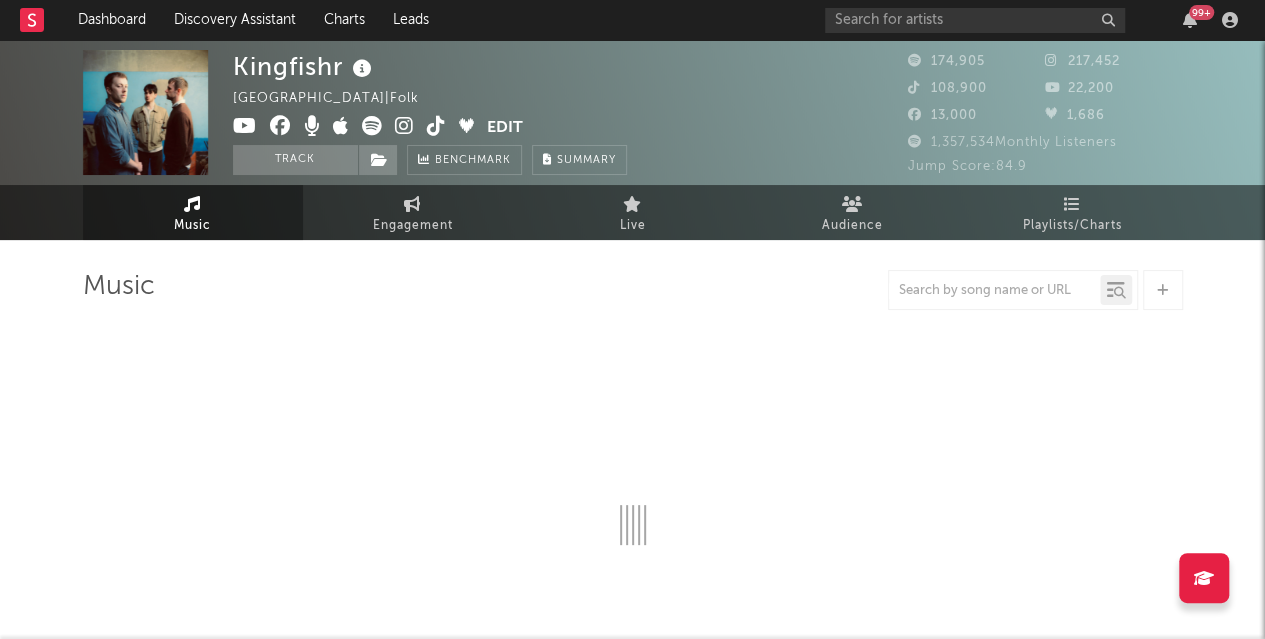 select on "6m" 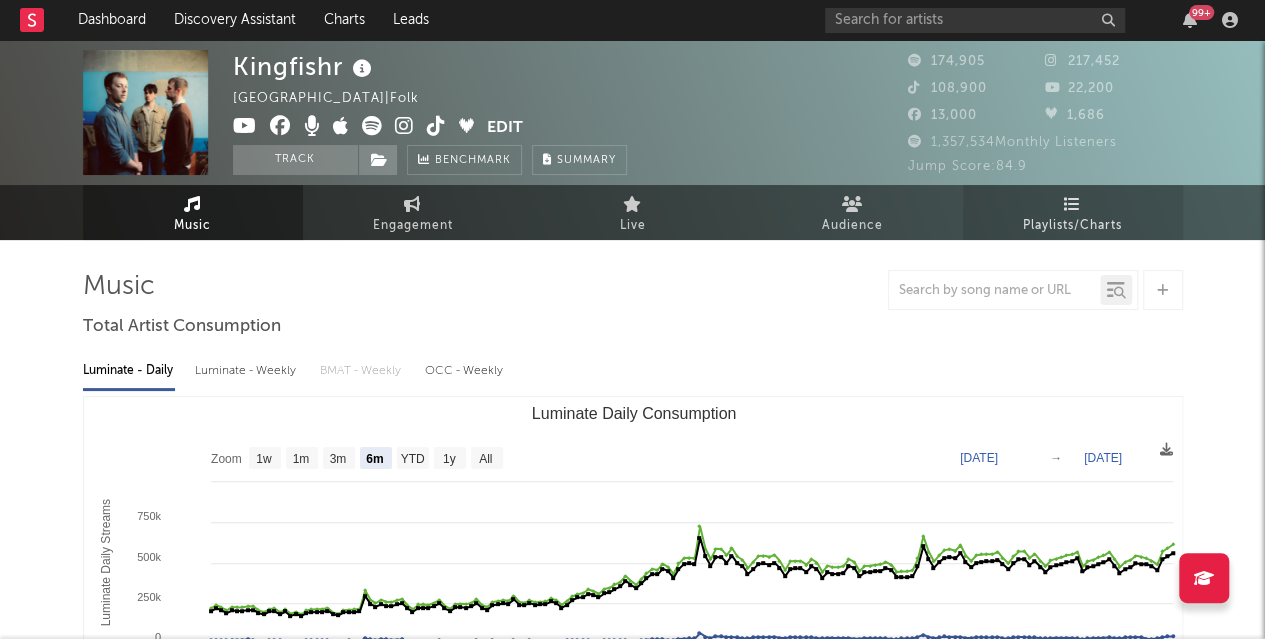 click at bounding box center [1072, 204] 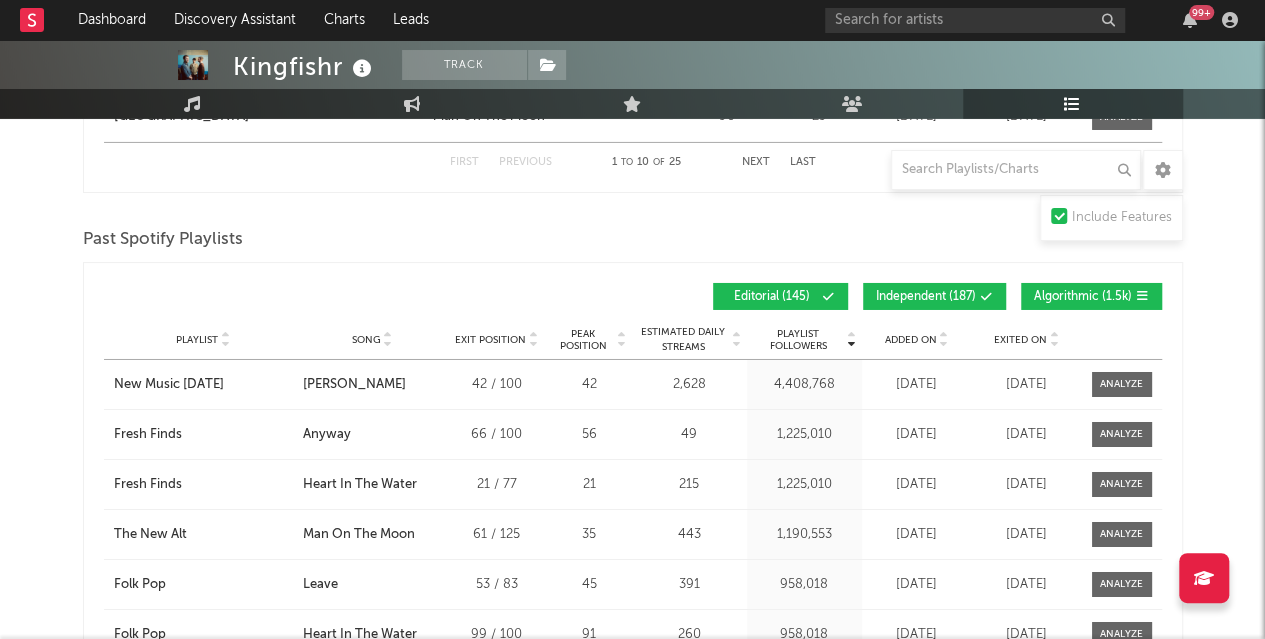 scroll, scrollTop: 3389, scrollLeft: 0, axis: vertical 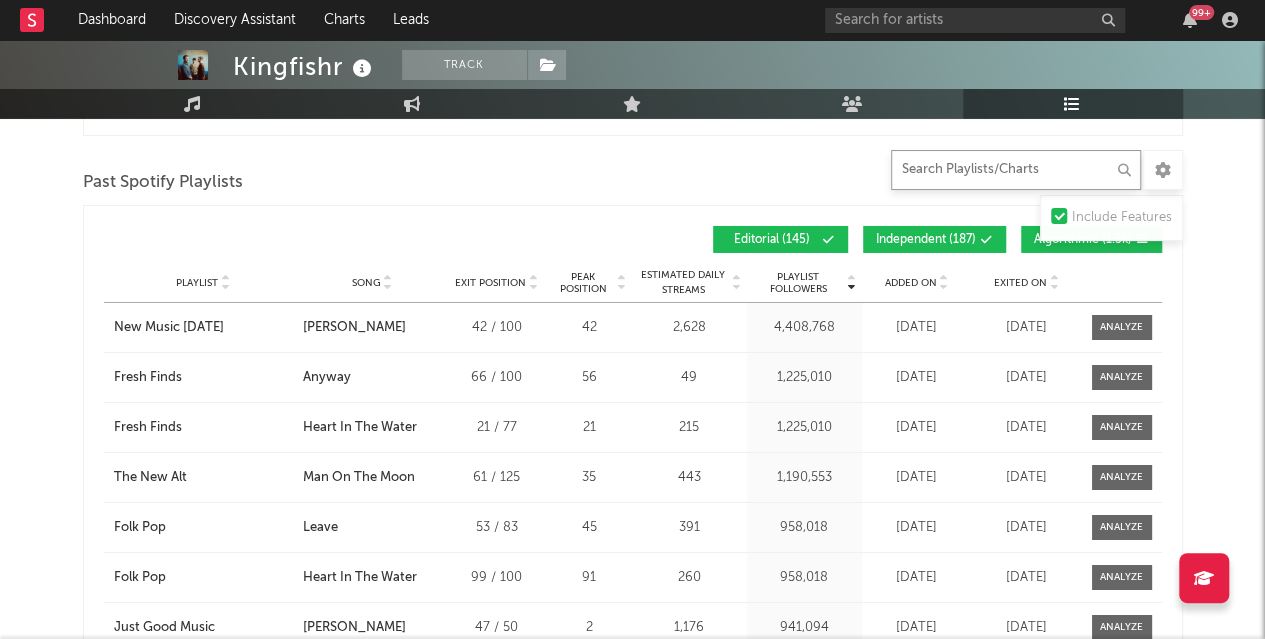 click at bounding box center [1016, 170] 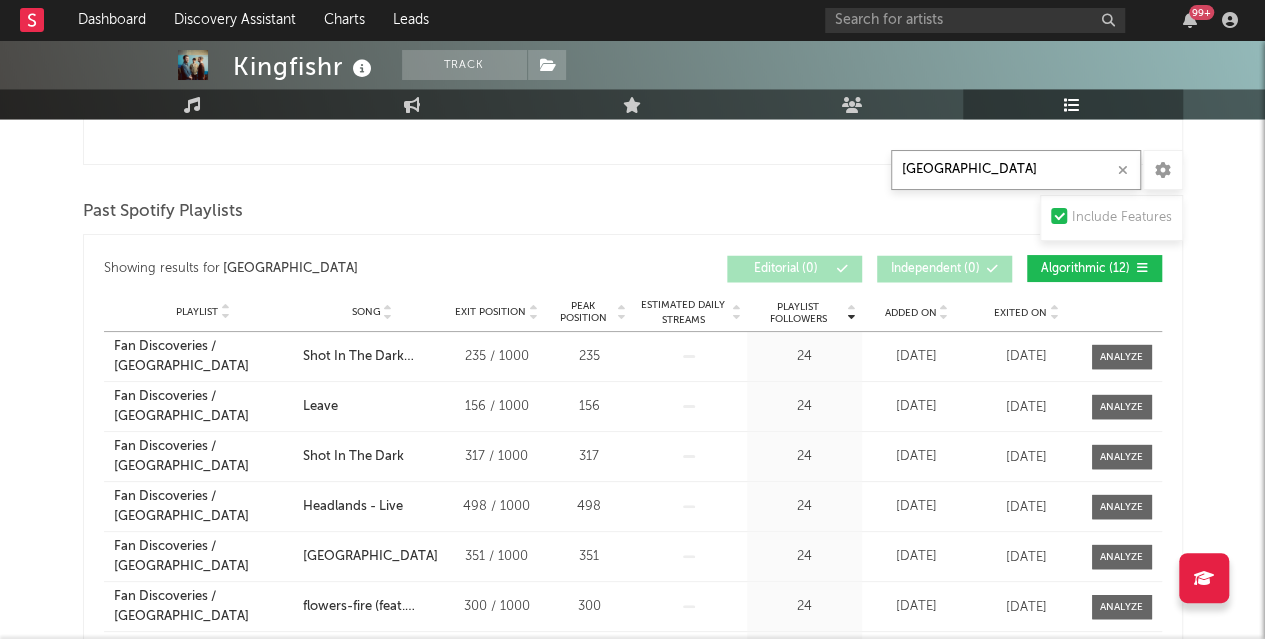 scroll, scrollTop: 1969, scrollLeft: 0, axis: vertical 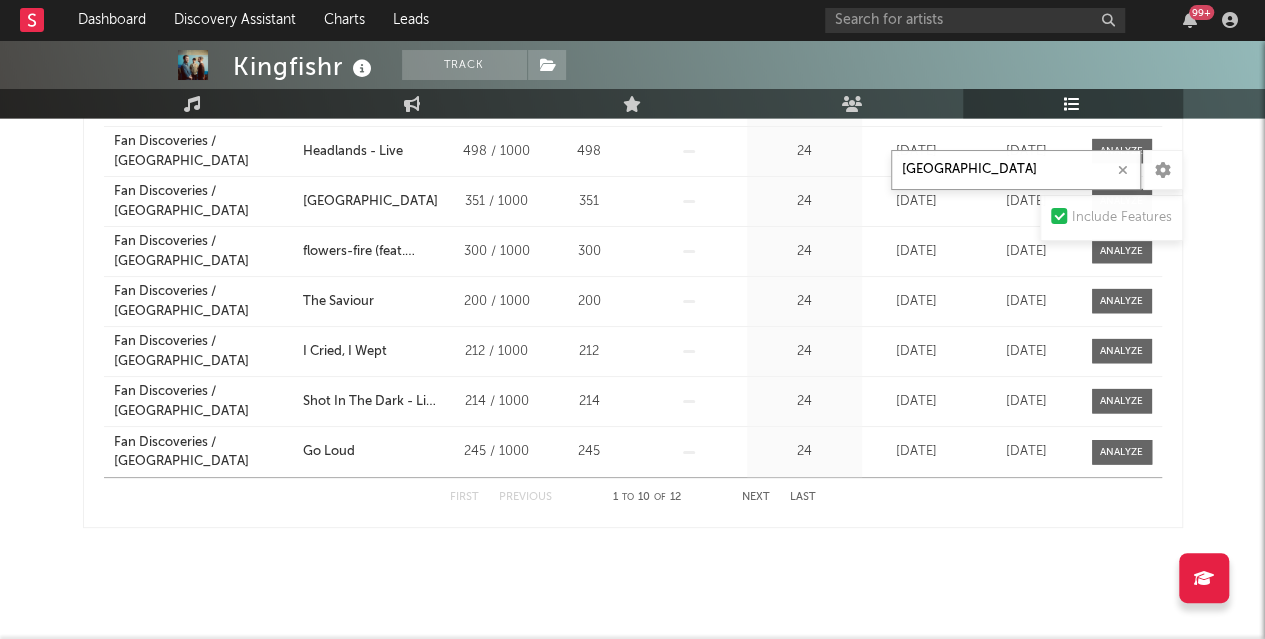click on "Next" at bounding box center [756, 497] 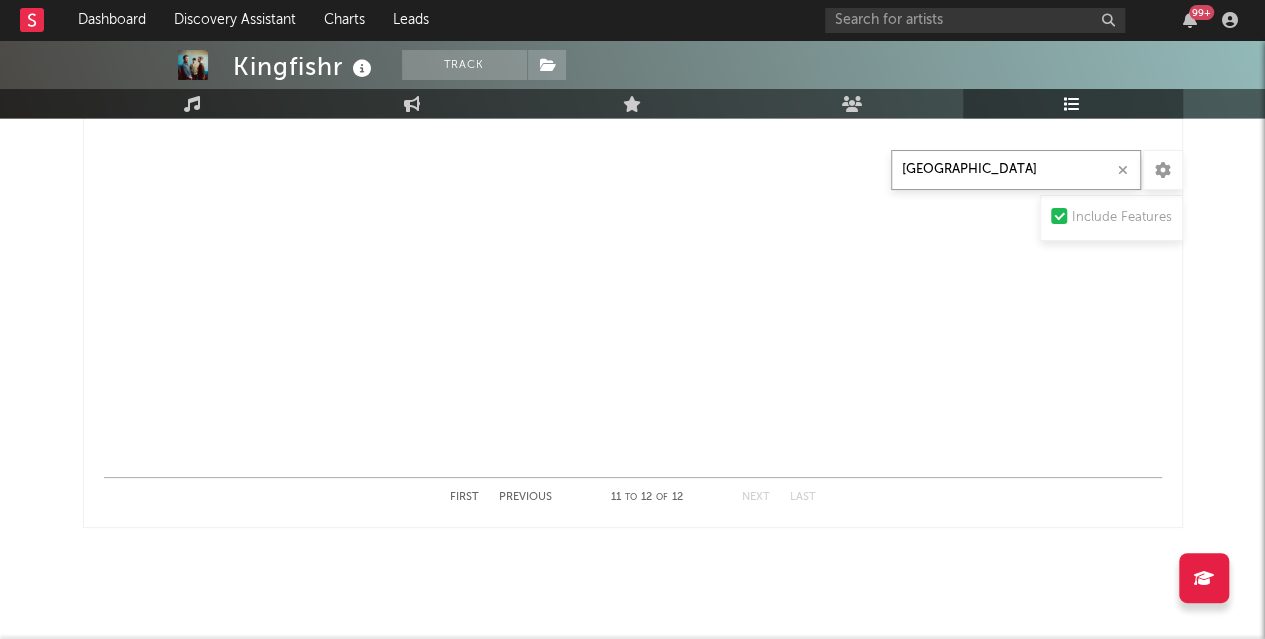 type on "[GEOGRAPHIC_DATA]" 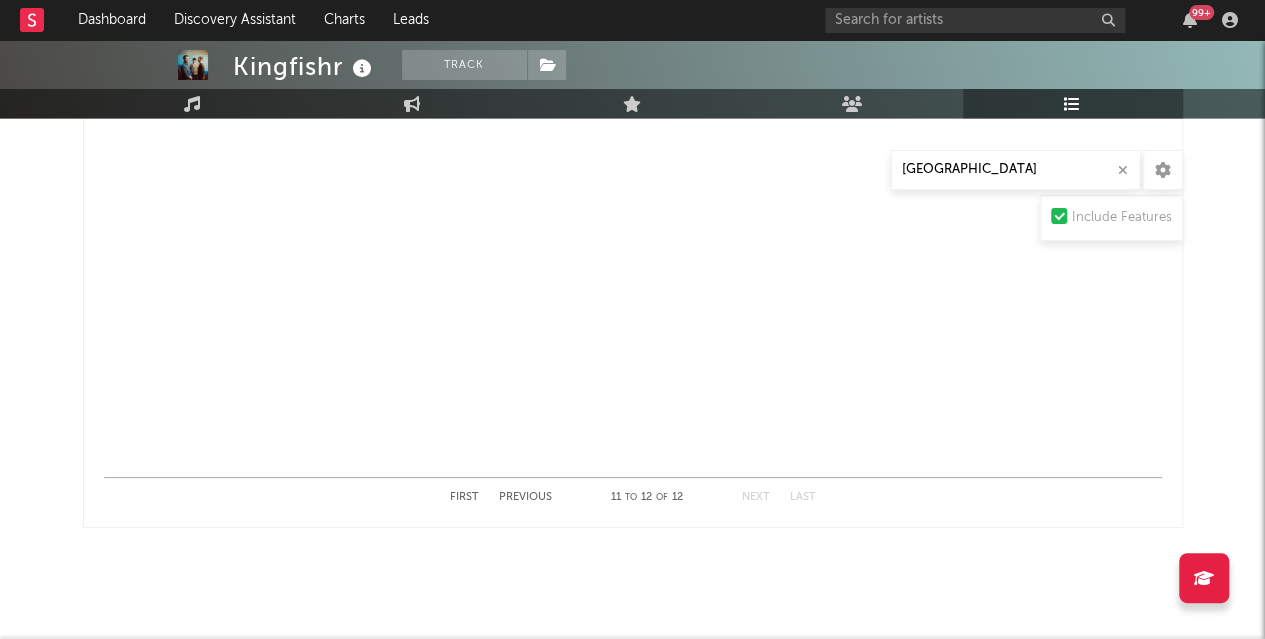 click on "Playlists/Charts australia Include Features Export CSV  Current Spotify Charts Showing results for  australia Country City Song Position Peak Position Added On Trend Position Daily Streams Country Charts   ( 0 ) City Charts   ( 0 ) Country City Song Position Peak Position Estimated Daily Streams Playlist Followers Daily Streams Added On Exited On Trend No results for " [GEOGRAPHIC_DATA] ". Current Spotify Viral 100 Charts Showing results for  australia Country Country Song Position Peak Position Added On Trend Position Followers Country City Song Position Peak Position Estimated Daily Streams Playlist Followers Daily Streams Added On Exited On Trend No results for " [GEOGRAPHIC_DATA] ". Current Spotify Playlists Showing results for  australia Playlist Followers Playlist Song Position Peak Position Playlist Followers Added On Trend Position Followers Editorial   ( 0 ) Independent   ( 0 ) Algorithmic   ( 1 ) Playlist City Song Position Peak Position Estimated Daily Streams Playlist Followers Daily Streams Added On Trend 1" at bounding box center [633, -571] 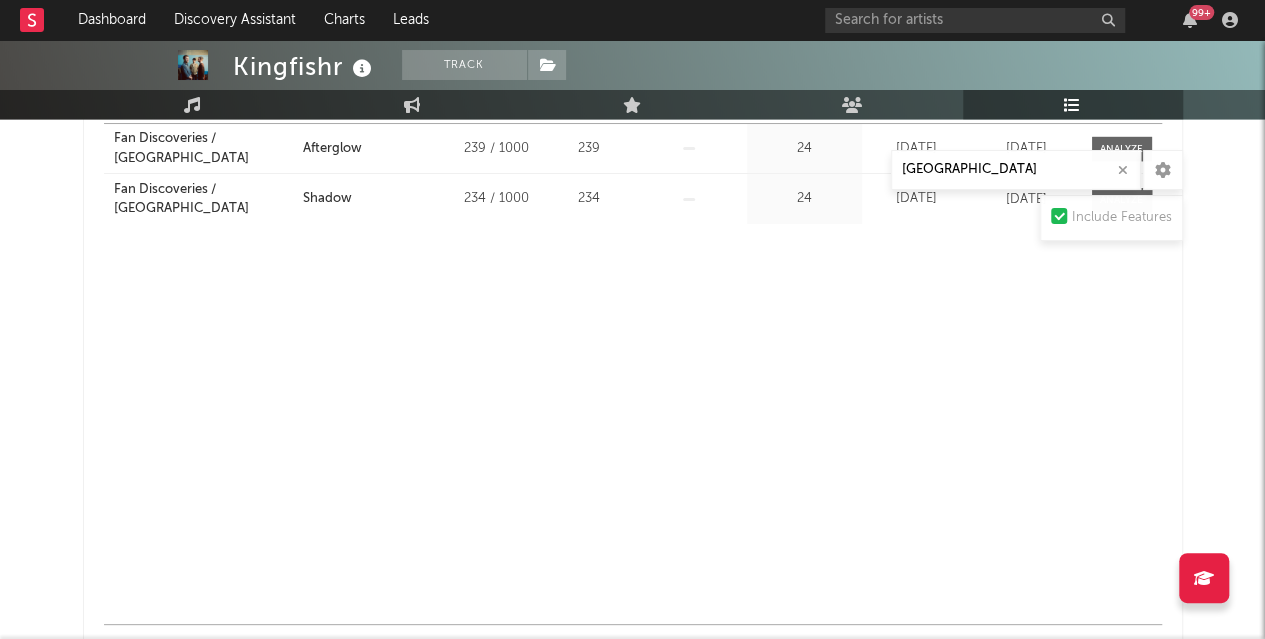 scroll, scrollTop: 1969, scrollLeft: 0, axis: vertical 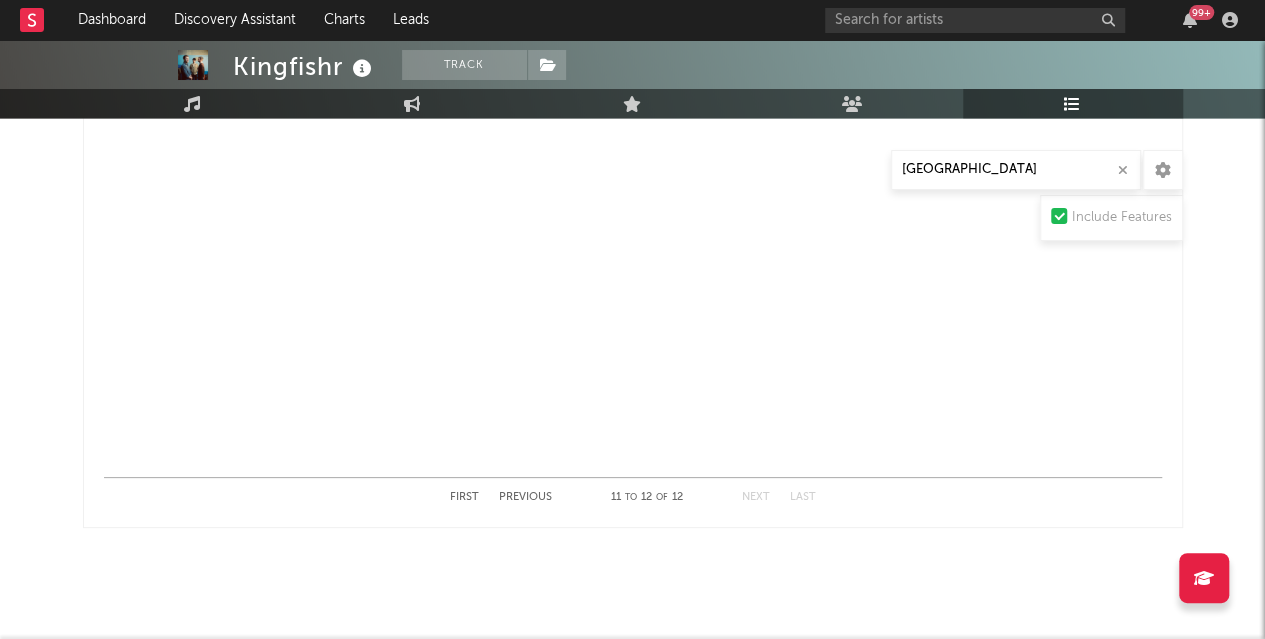 click on "Previous" at bounding box center (525, 497) 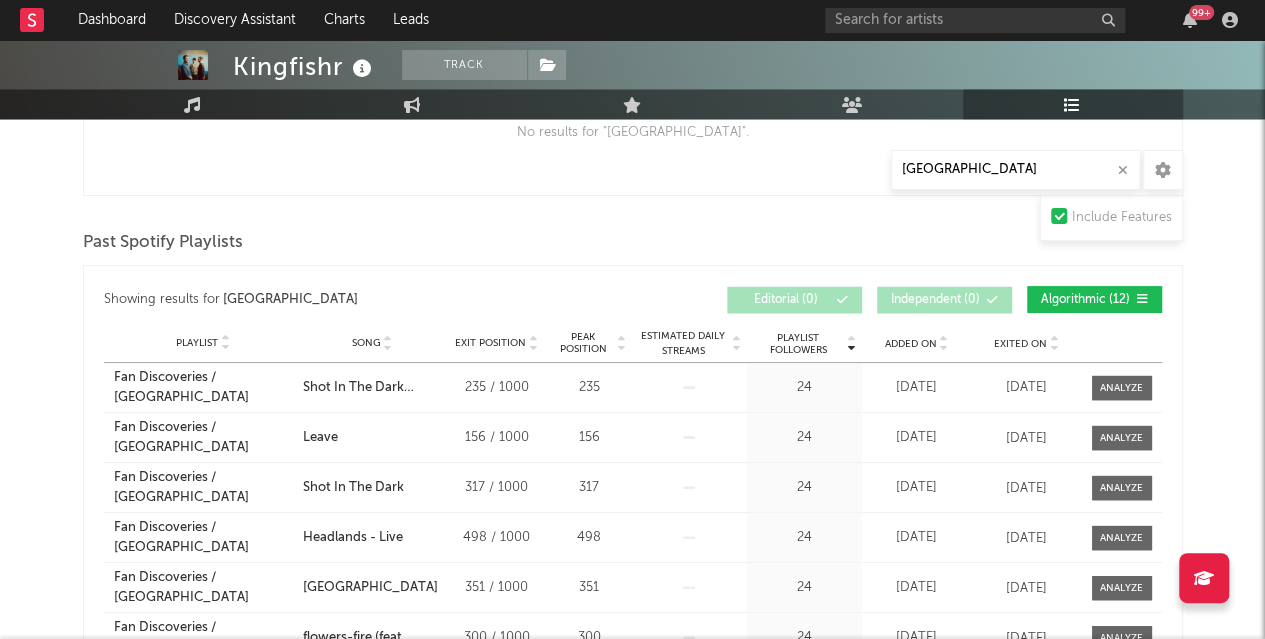 scroll, scrollTop: 1581, scrollLeft: 0, axis: vertical 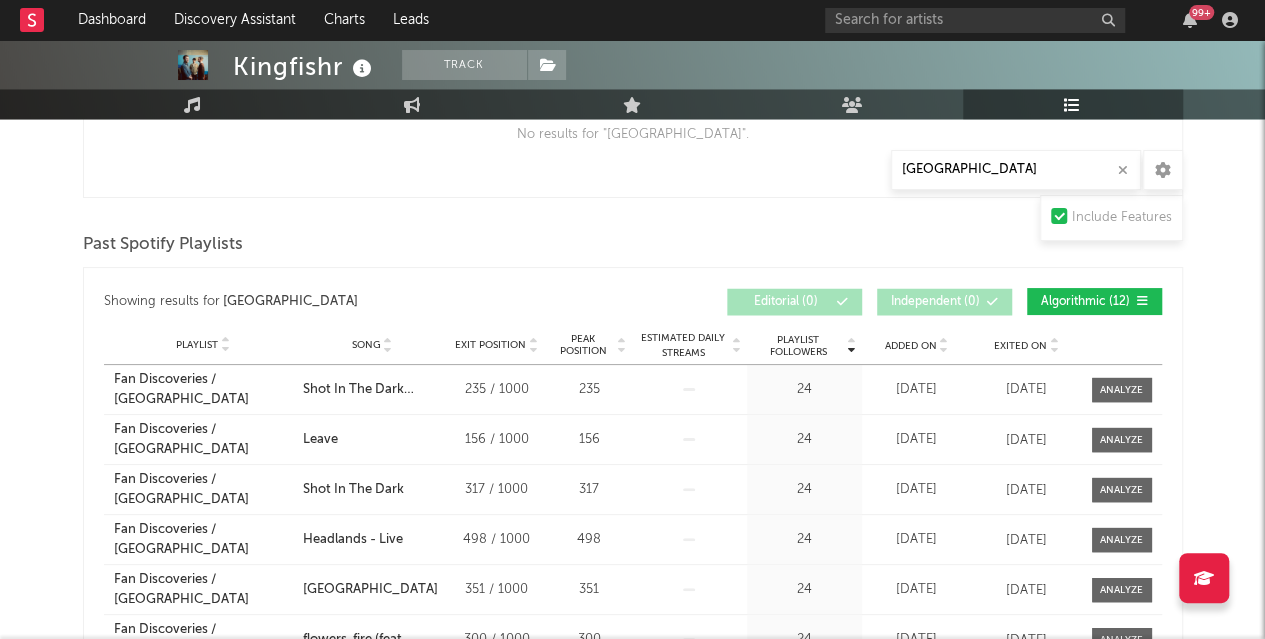click at bounding box center [1123, 170] 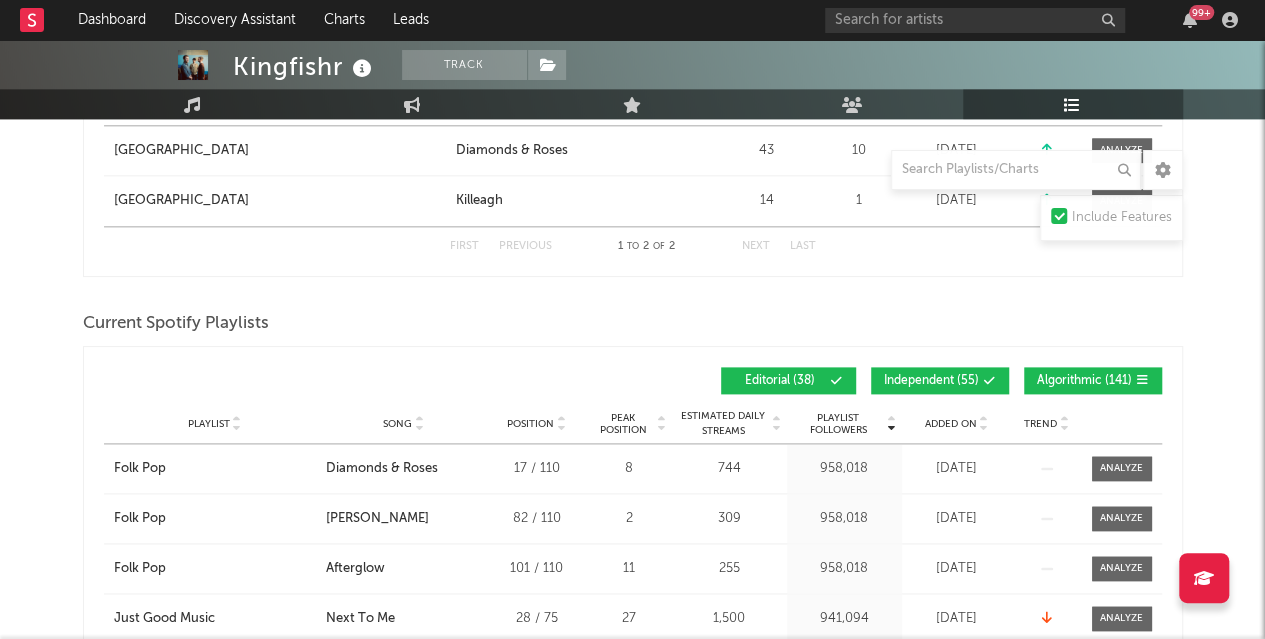 scroll, scrollTop: 1122, scrollLeft: 0, axis: vertical 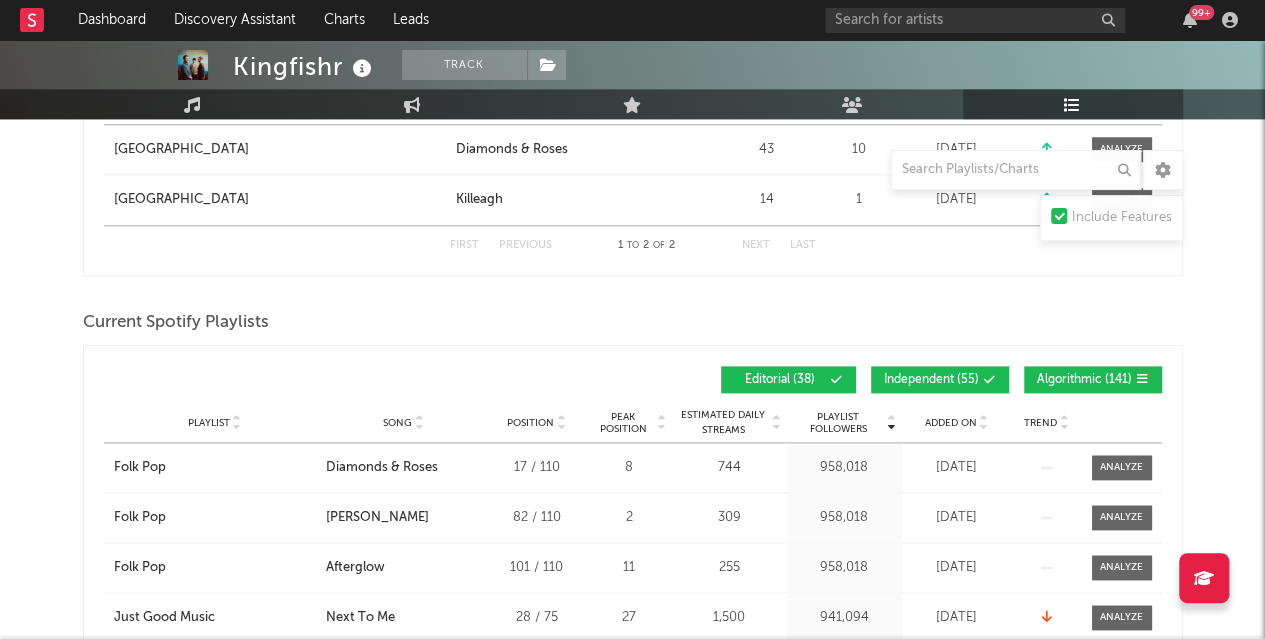 click on "Playlist City Song Position Peak Position Estimated Daily Streams Playlist Followers Daily Streams Added On Exited On Trend" at bounding box center (633, 423) 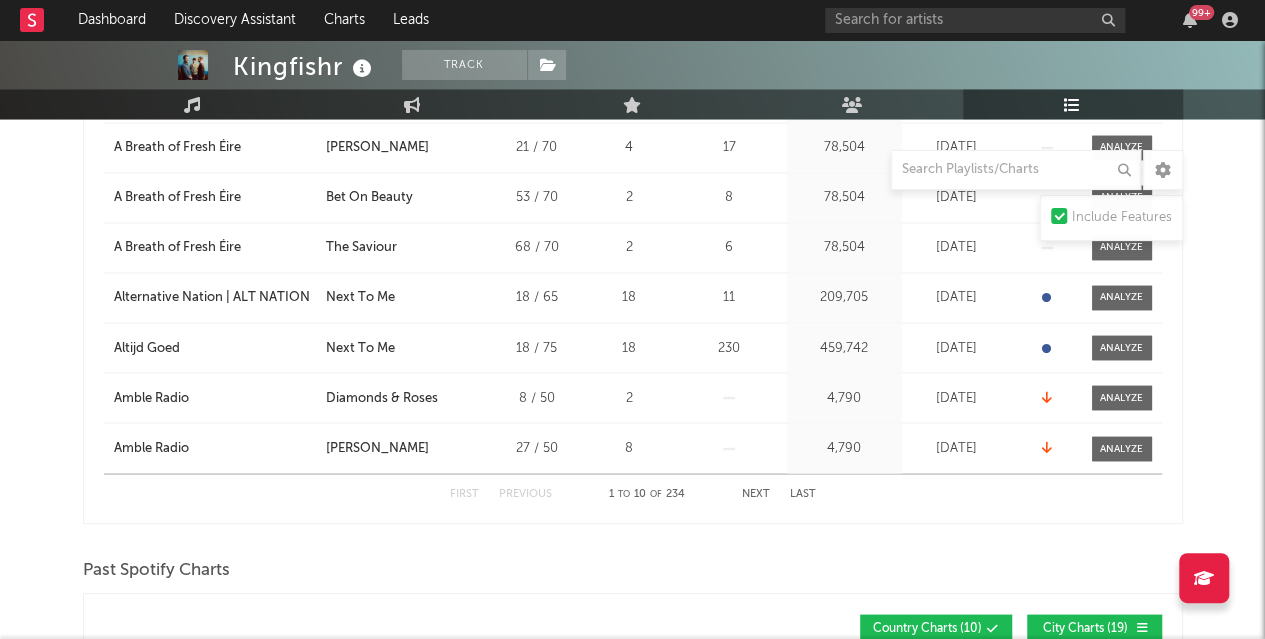 scroll, scrollTop: 1593, scrollLeft: 0, axis: vertical 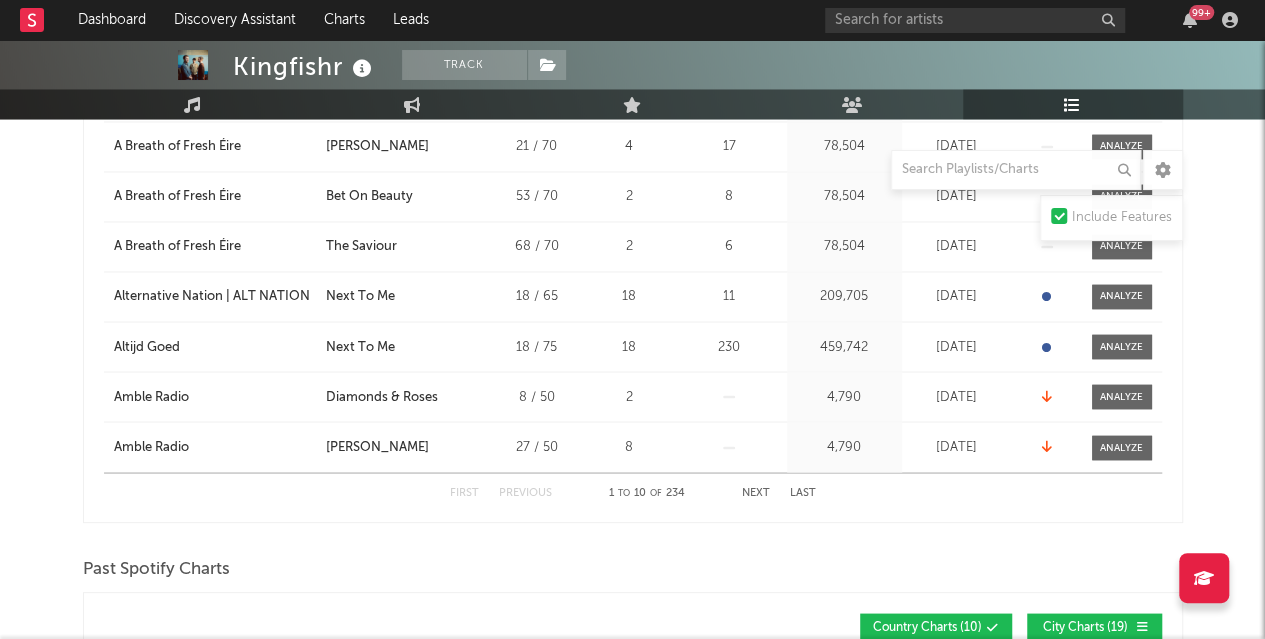 click on "Next" at bounding box center [756, 492] 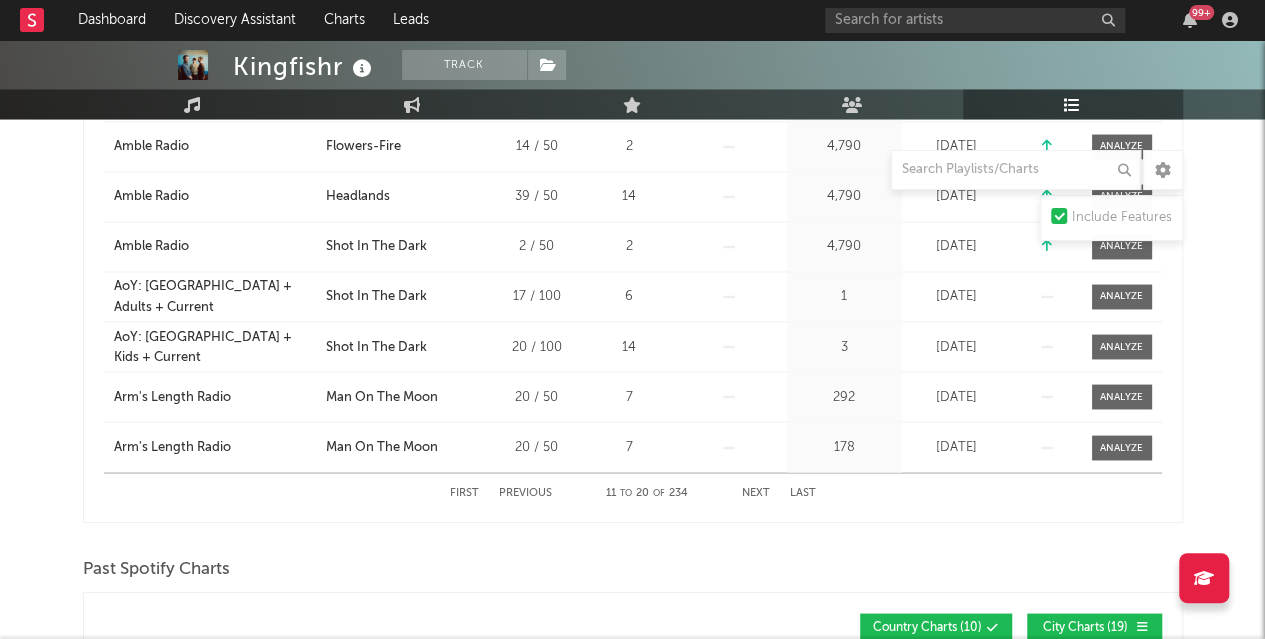 click on "Next" at bounding box center [756, 492] 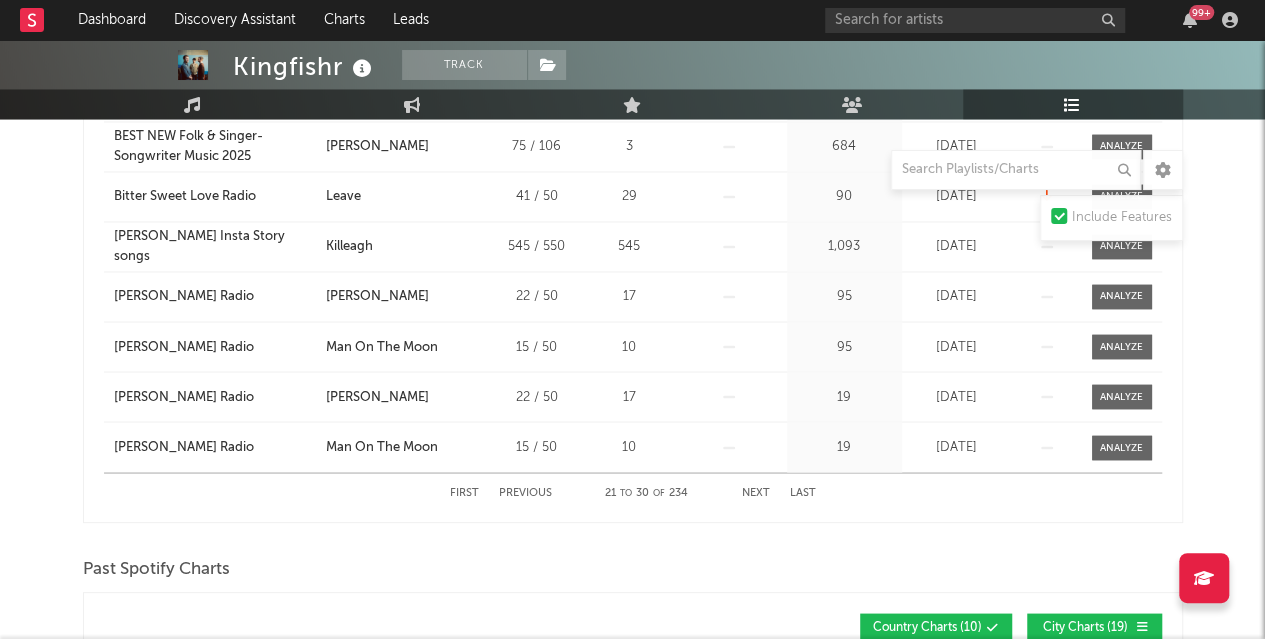 click on "Next" at bounding box center (756, 492) 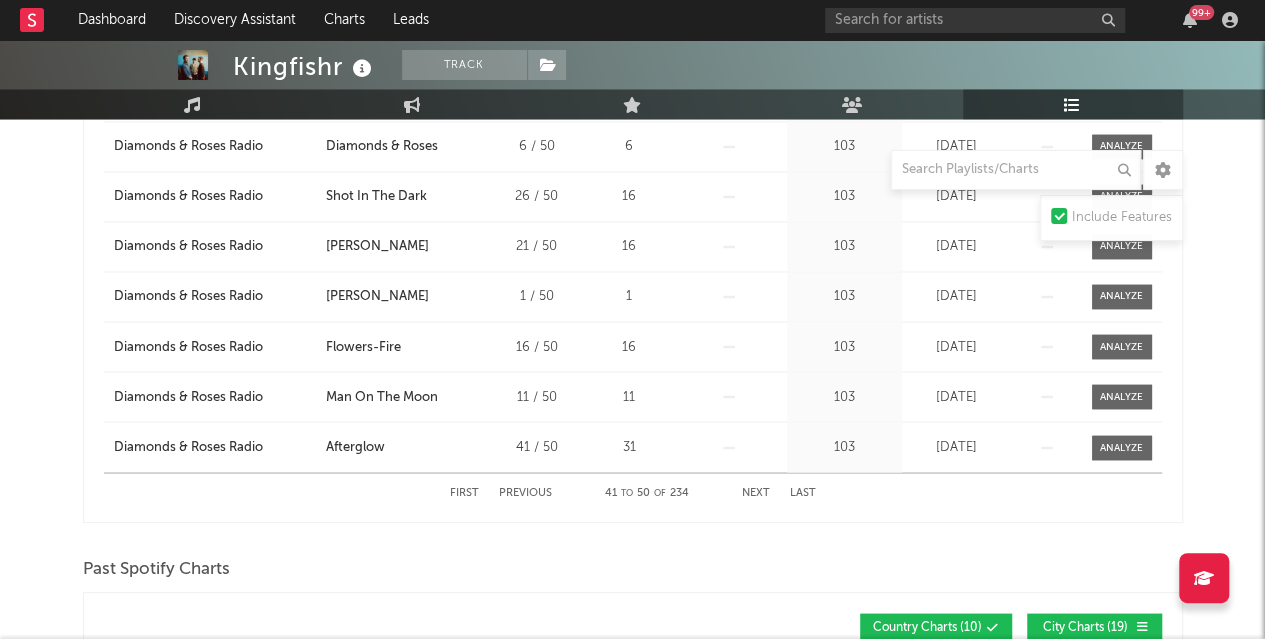 click on "Previous" at bounding box center (525, 492) 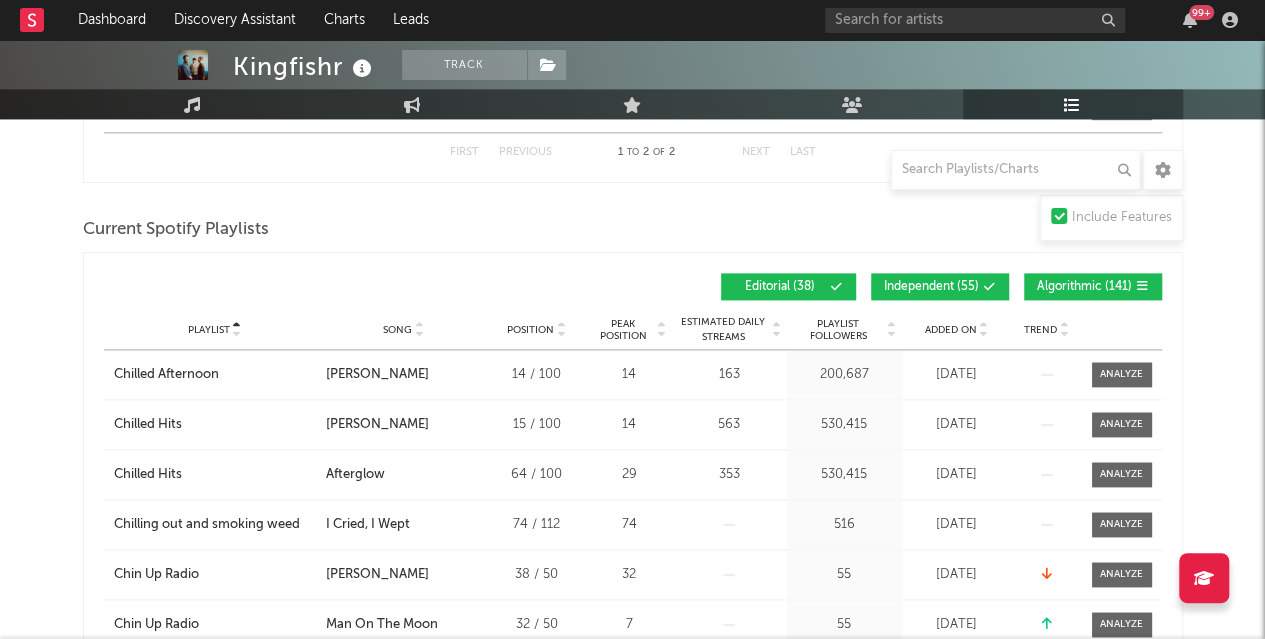 scroll, scrollTop: 1219, scrollLeft: 0, axis: vertical 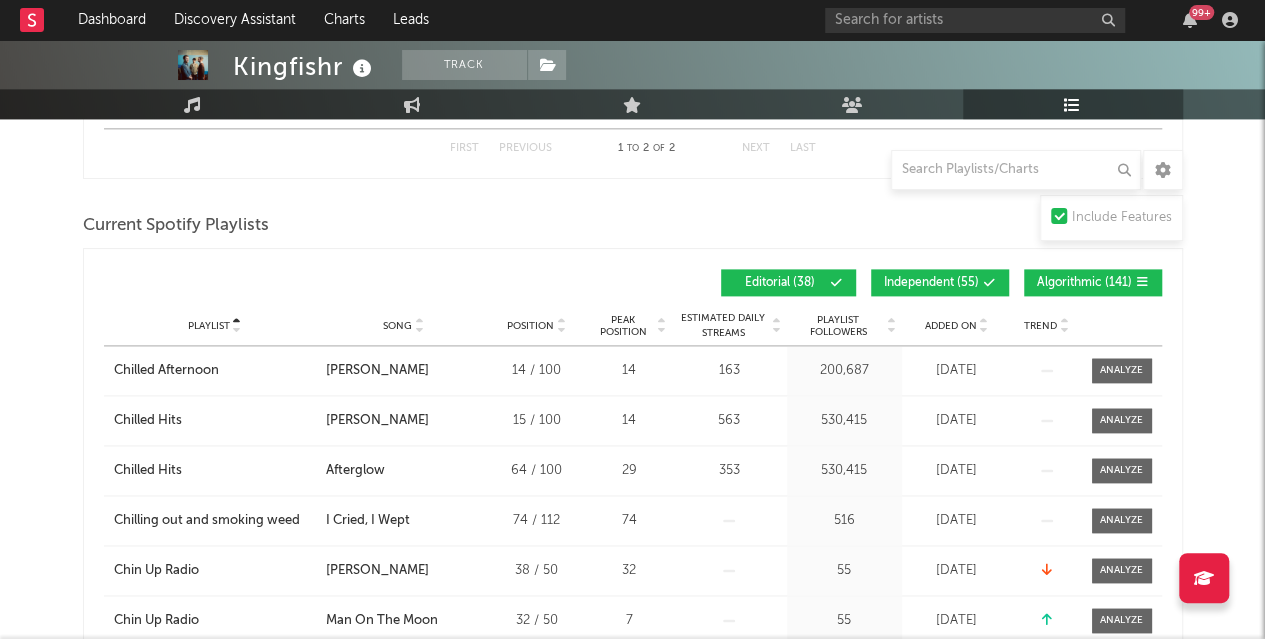 click on "14 / 100" at bounding box center [537, 371] 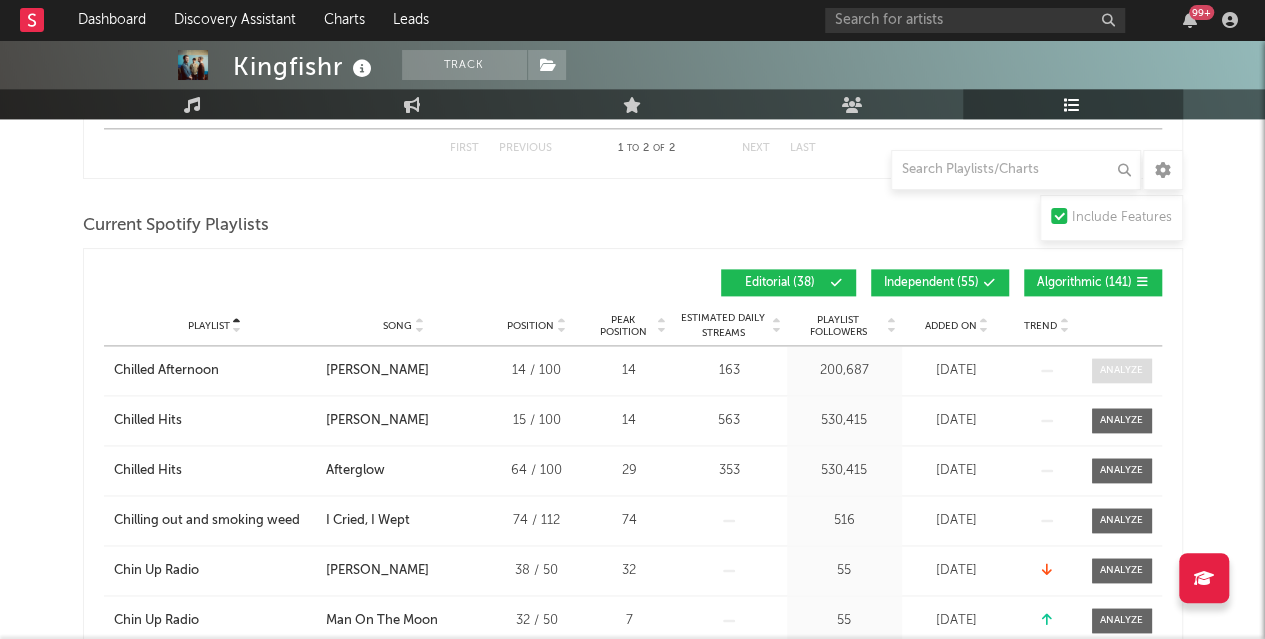 click at bounding box center (1121, 370) 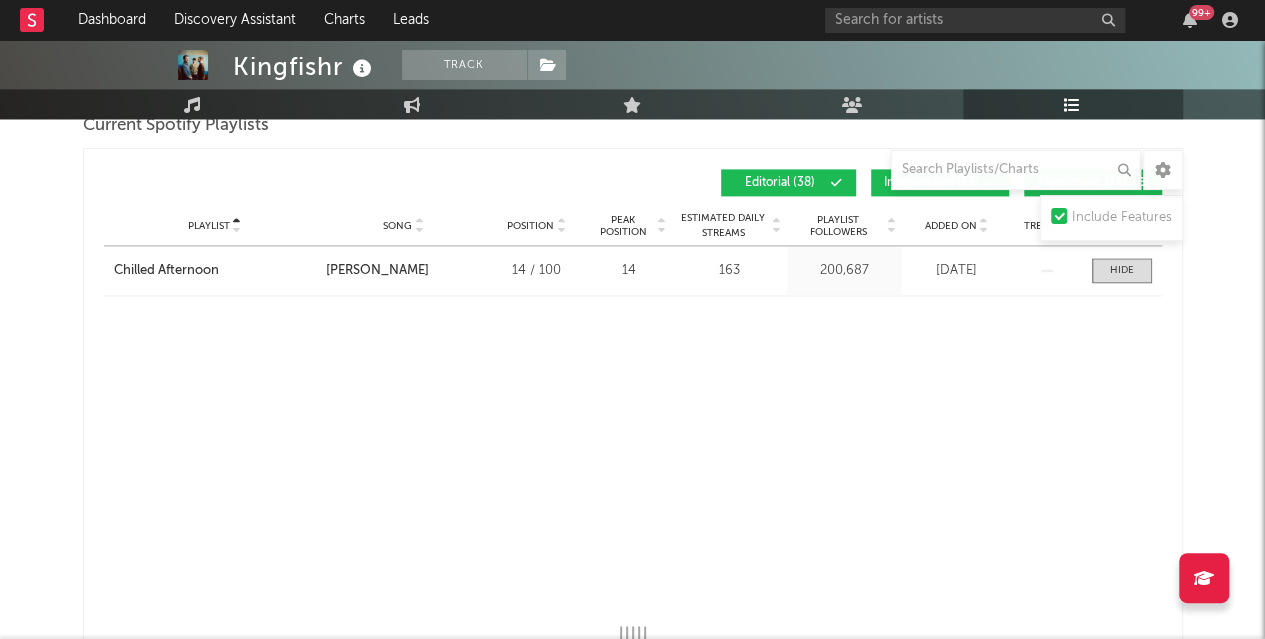 scroll, scrollTop: 1333, scrollLeft: 0, axis: vertical 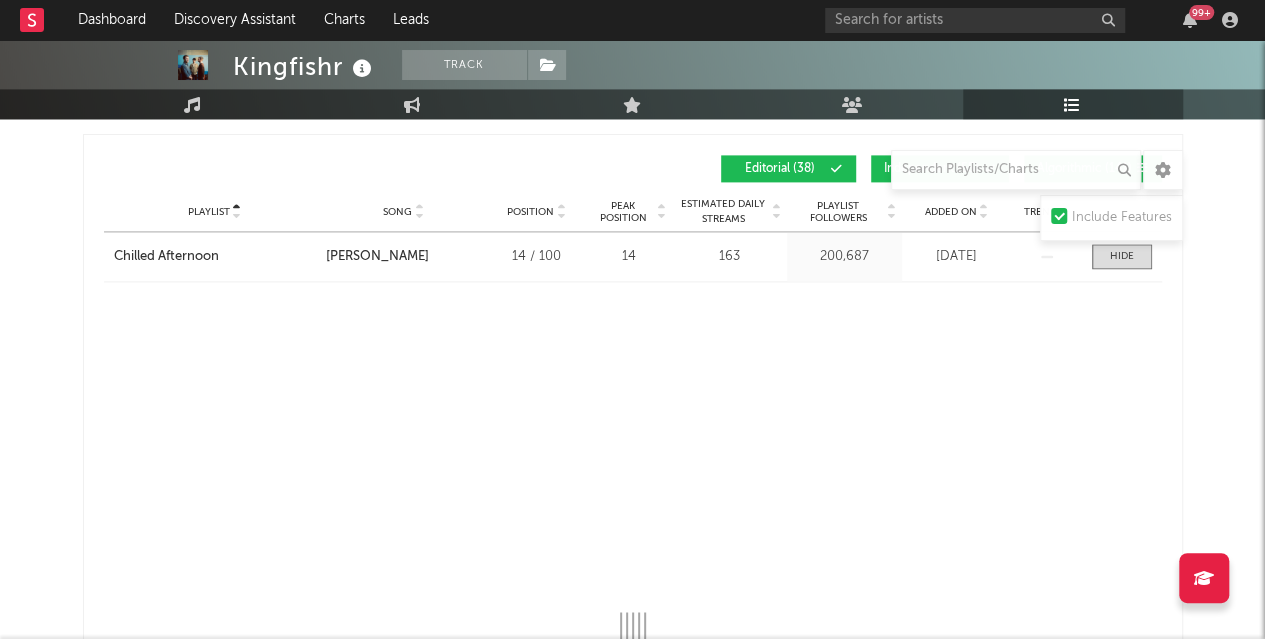 select on "1w" 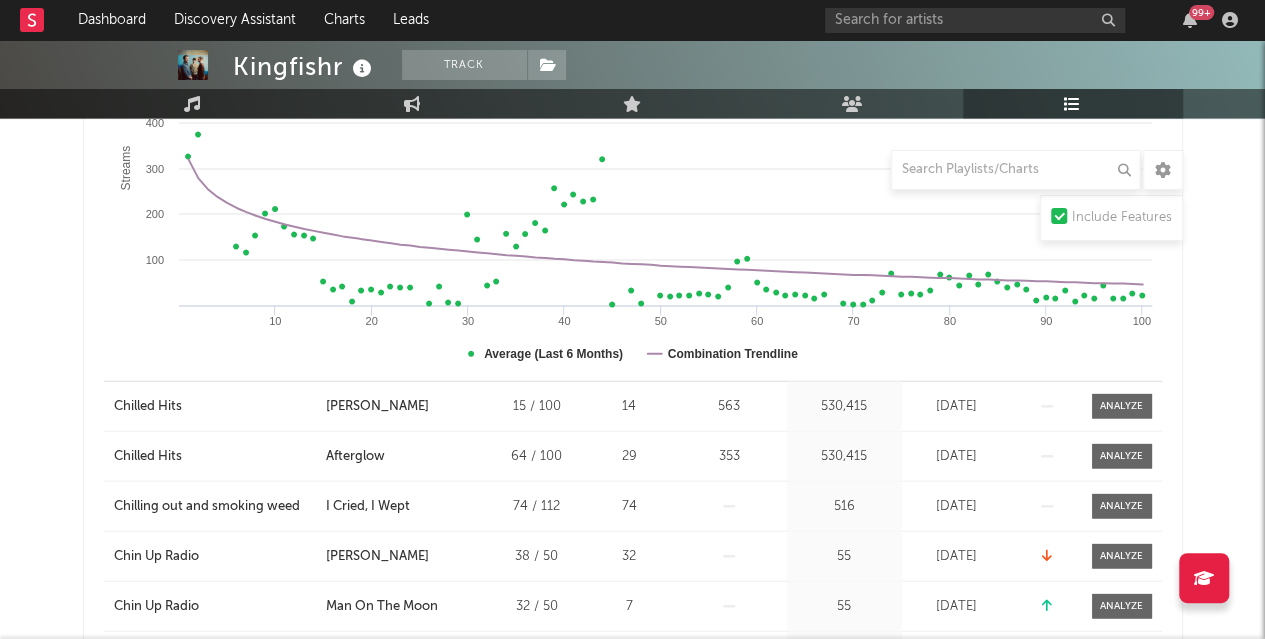 scroll, scrollTop: 2046, scrollLeft: 0, axis: vertical 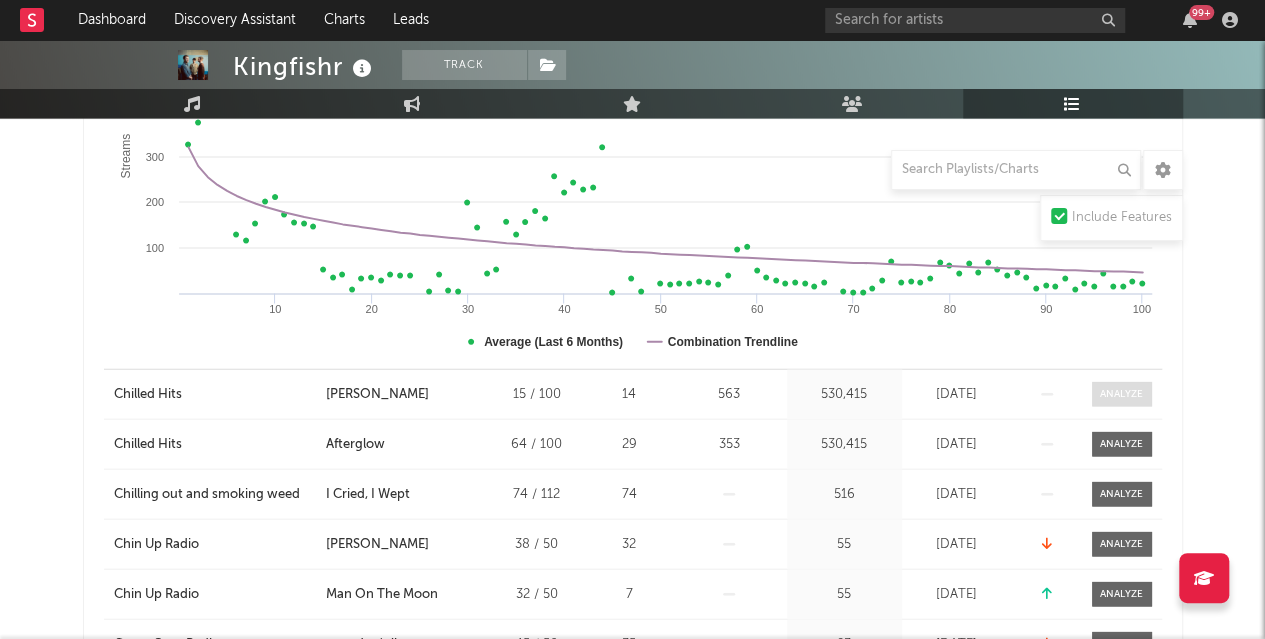 click at bounding box center (1122, 394) 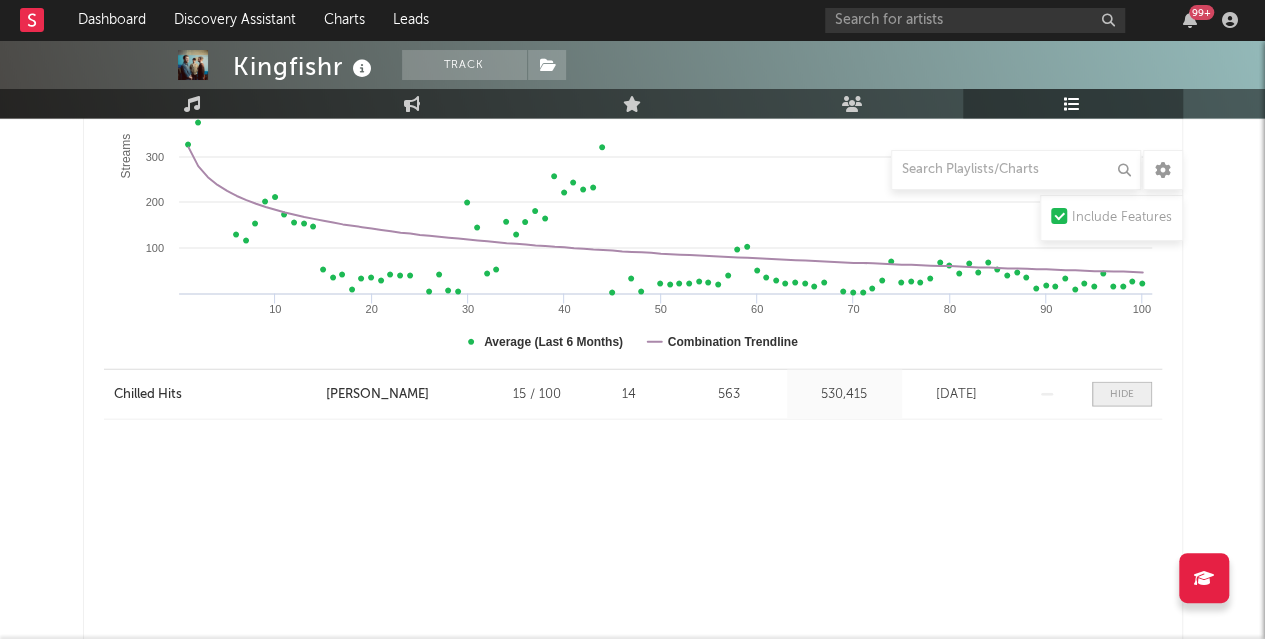select on "1w" 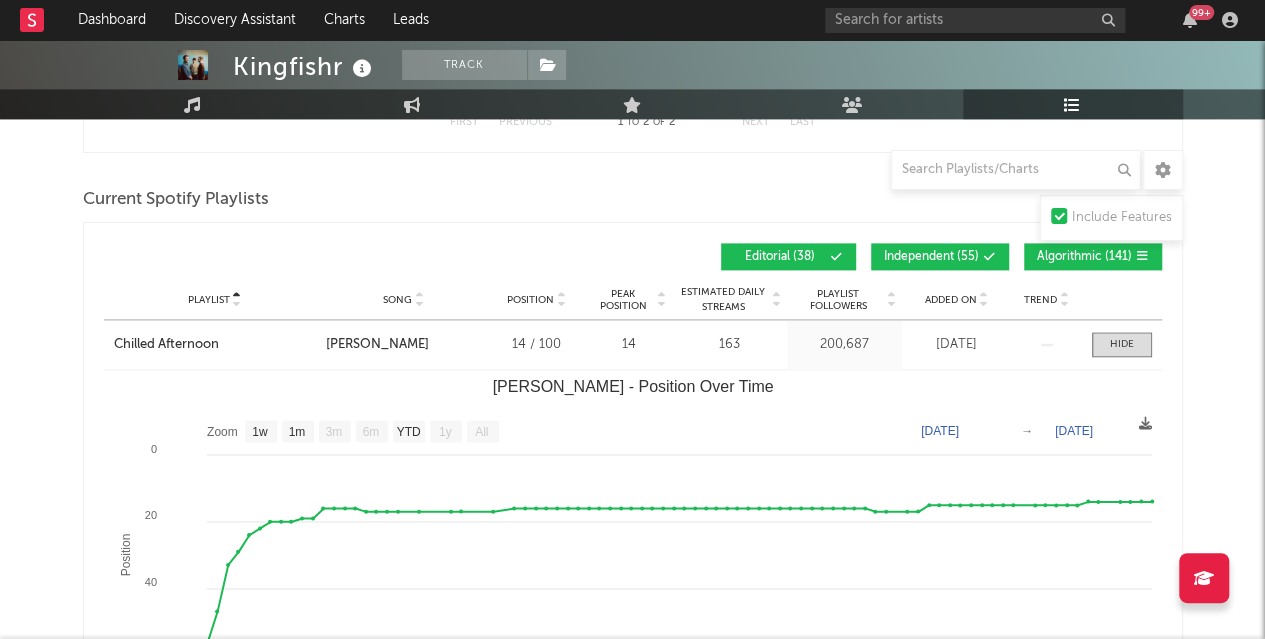 scroll, scrollTop: 1236, scrollLeft: 0, axis: vertical 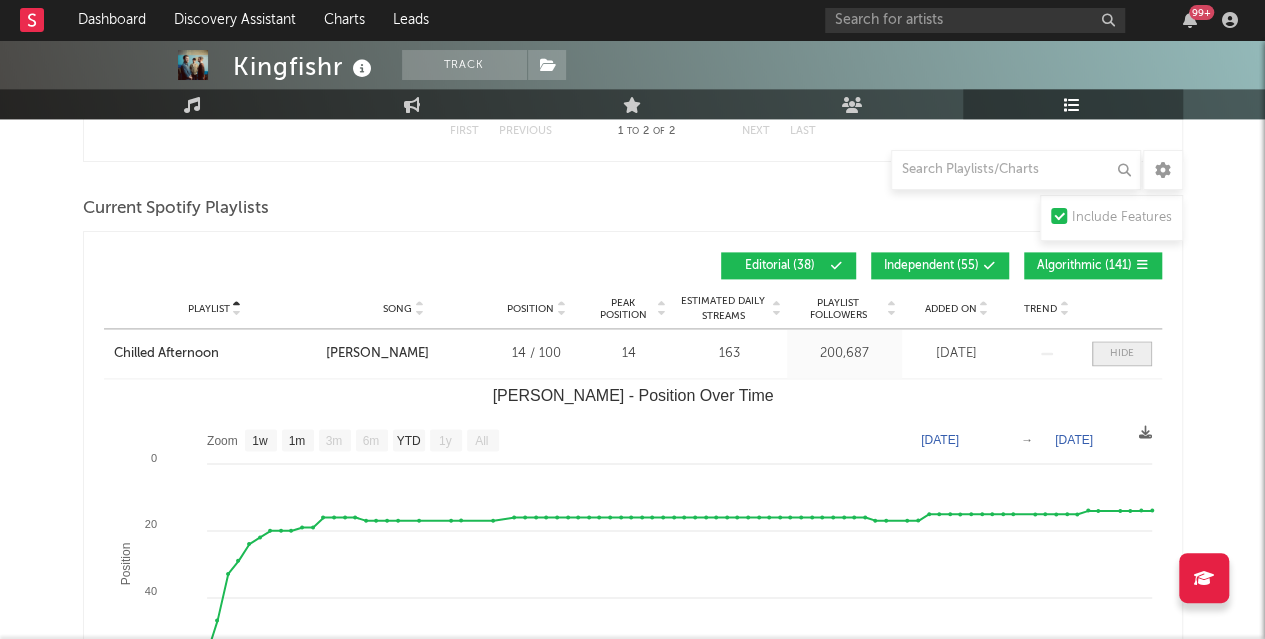 click at bounding box center [1122, 353] 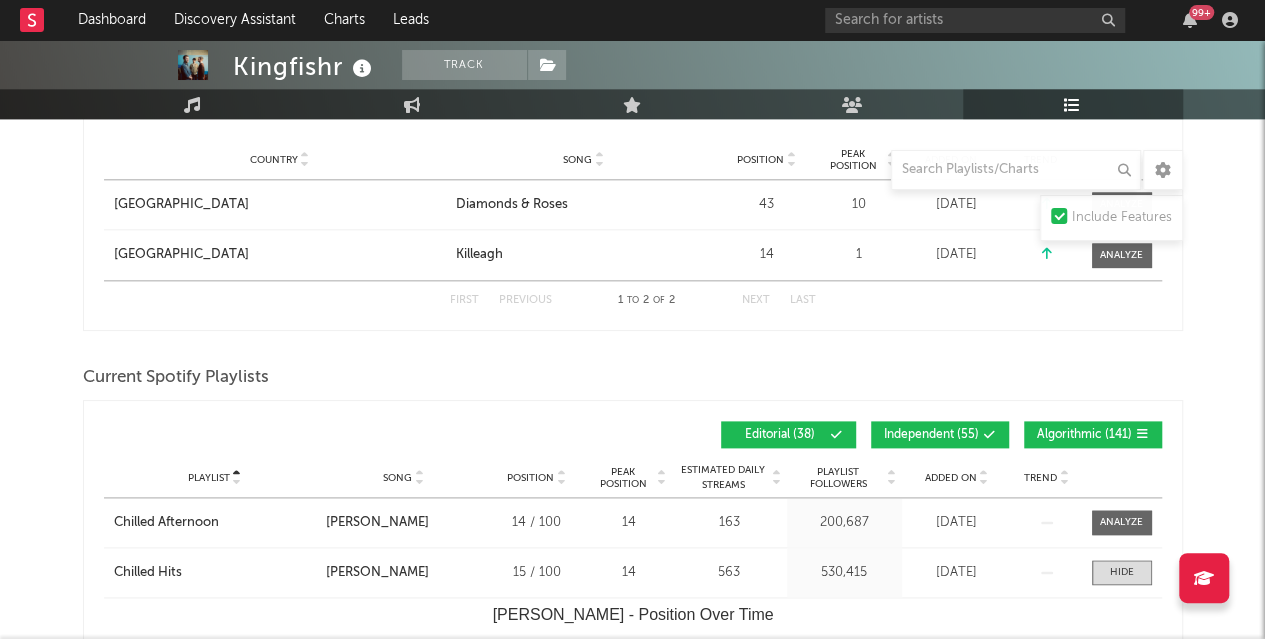 scroll, scrollTop: 0, scrollLeft: 0, axis: both 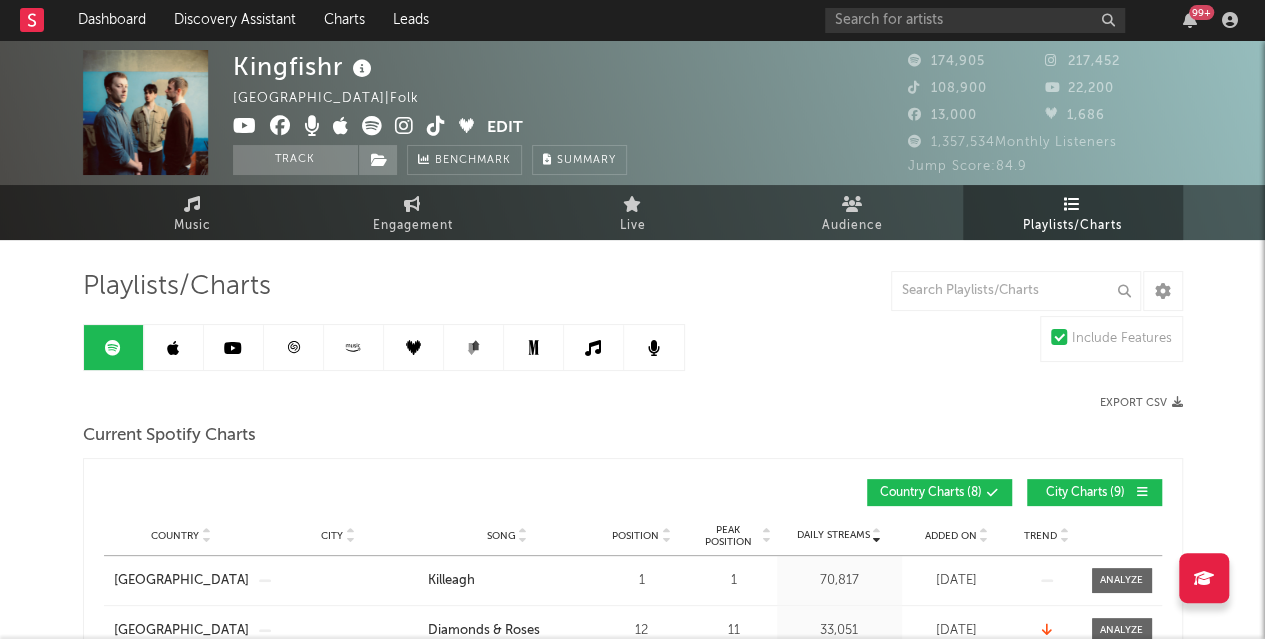 click on "Playlists/Charts Include Features Export CSV  Current Spotify Charts Country City Song Position Peak Position Added On Trend Position Daily Streams Country Charts   ( 8 ) City Charts   ( 9 ) Country City Song Position Peak Position Estimated Daily Streams Playlist Followers Daily Streams Added On Exited On Trend Country Ireland City Song Killeagh Position 1 Peak Position 1 Estimated Daily Streams Playlist Followers 0 Daily Streams 70,817 Added On [DATE] Exited On [DATE] Trend Country Ireland City Song Diamonds & Roses Position 12 Peak Position 11 Estimated Daily Streams Playlist Followers 0 Daily Streams 33,051 Added On [DATE] Exited On [DATE] Trend Country Ireland City Song Eyes Don't Lie Position 41 Peak Position 41 Estimated Daily Streams Playlist Followers 0 Daily Streams 20,339 Added On [DATE] Exited On [DATE] Trend Country Ireland City Song Shot In The Dark Position 59 Peak Position 30 Estimated Daily Streams Playlist Followers 0 Daily Streams 17,559 Added On Trend 0" at bounding box center (633, 2657) 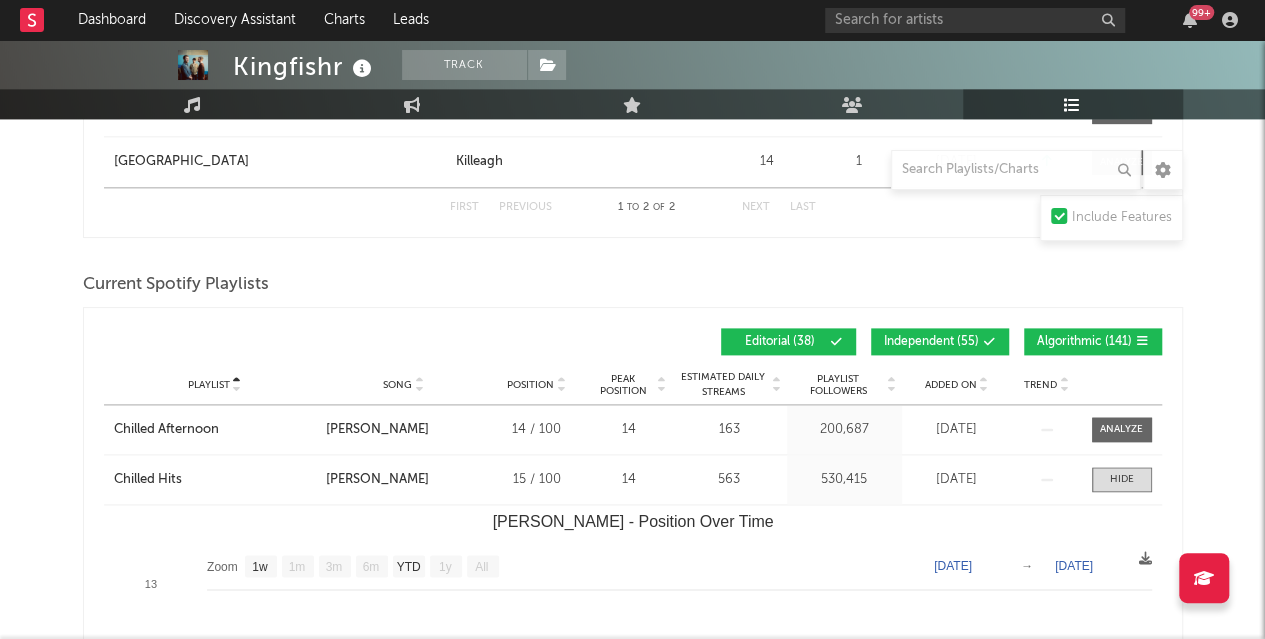 scroll, scrollTop: 1203, scrollLeft: 0, axis: vertical 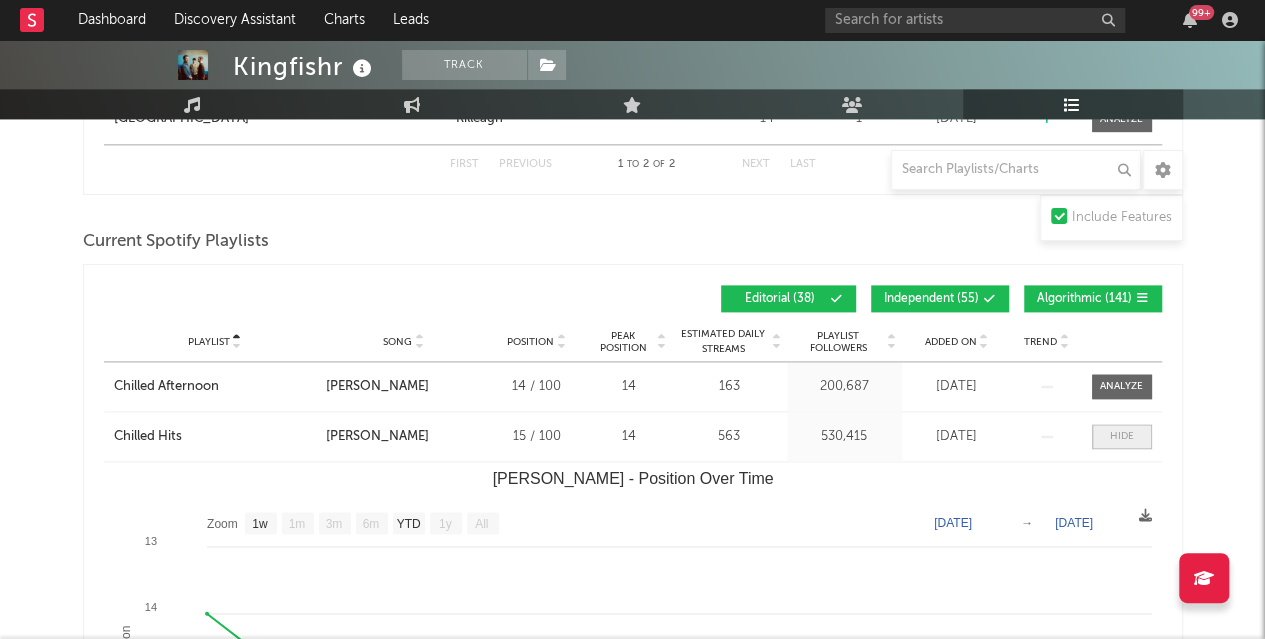 click at bounding box center [1122, 436] 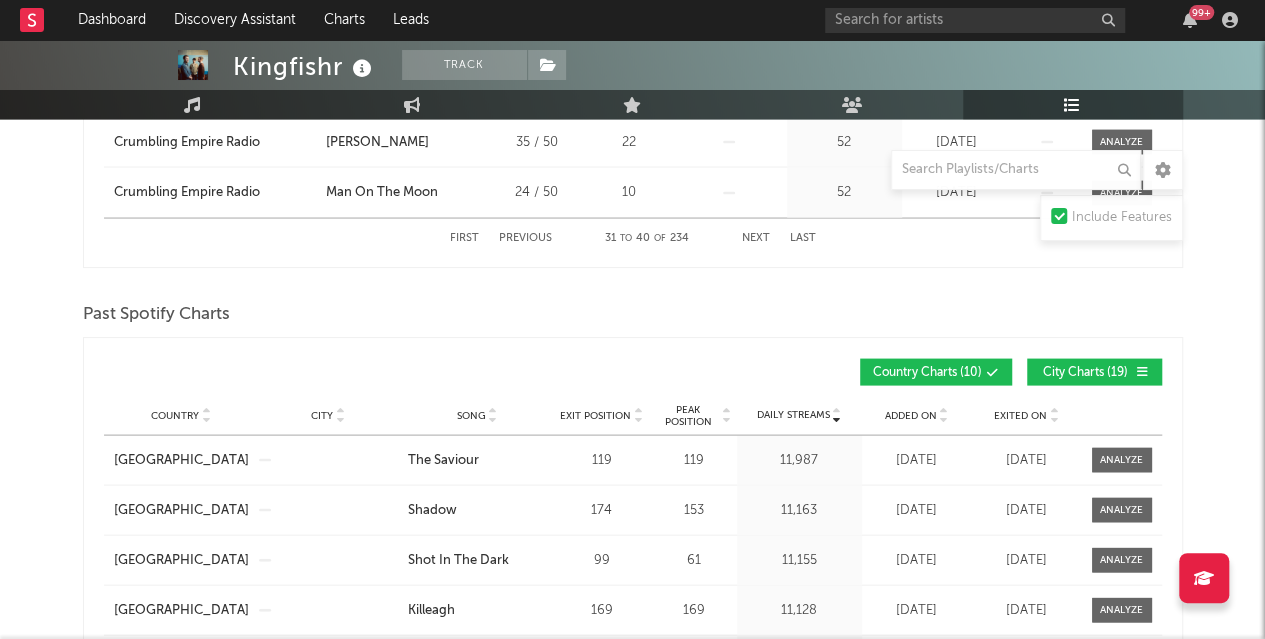 scroll, scrollTop: 1784, scrollLeft: 0, axis: vertical 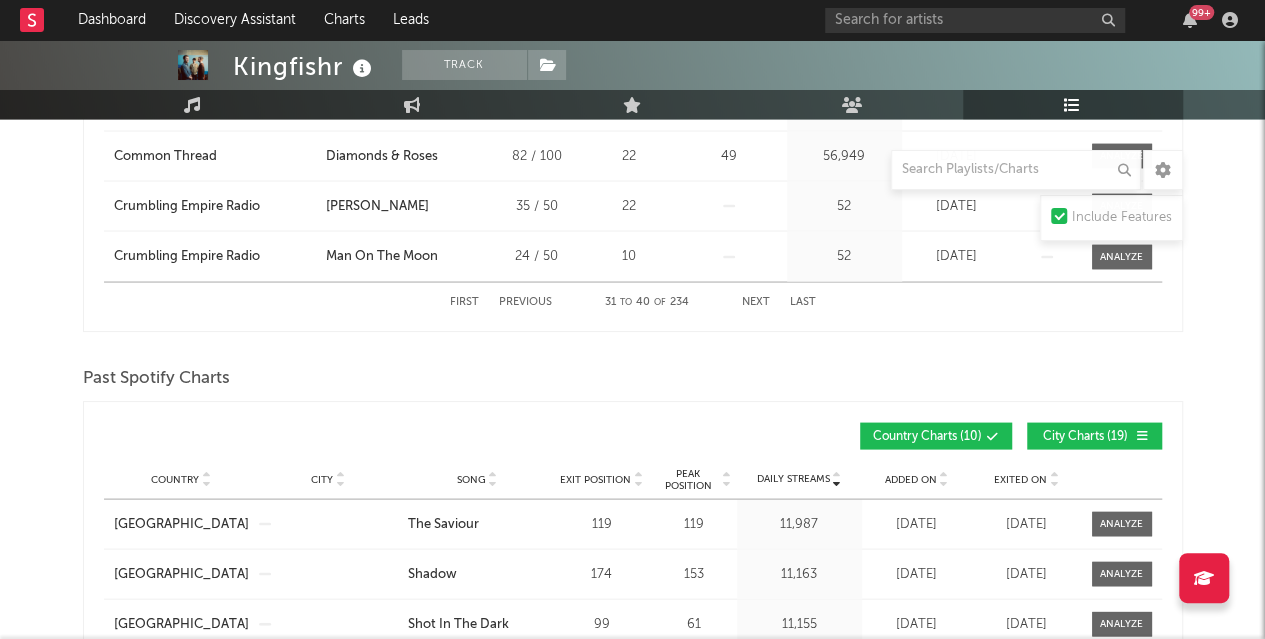 click on "Previous" at bounding box center (525, 301) 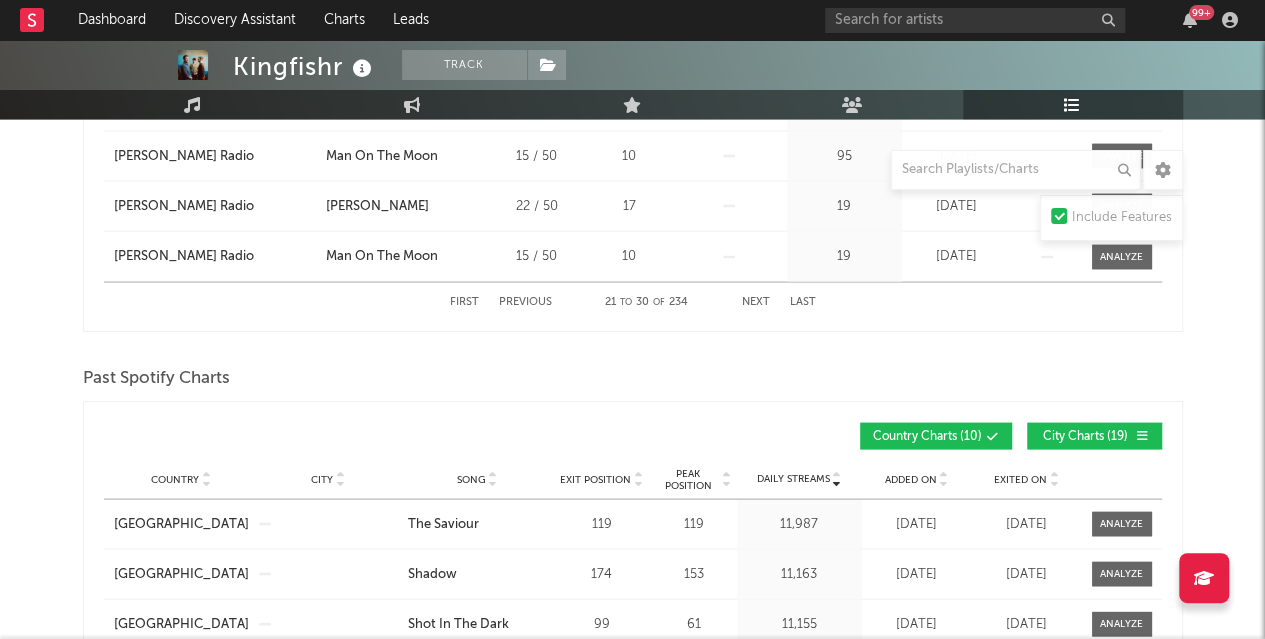 click on "Previous" at bounding box center (525, 301) 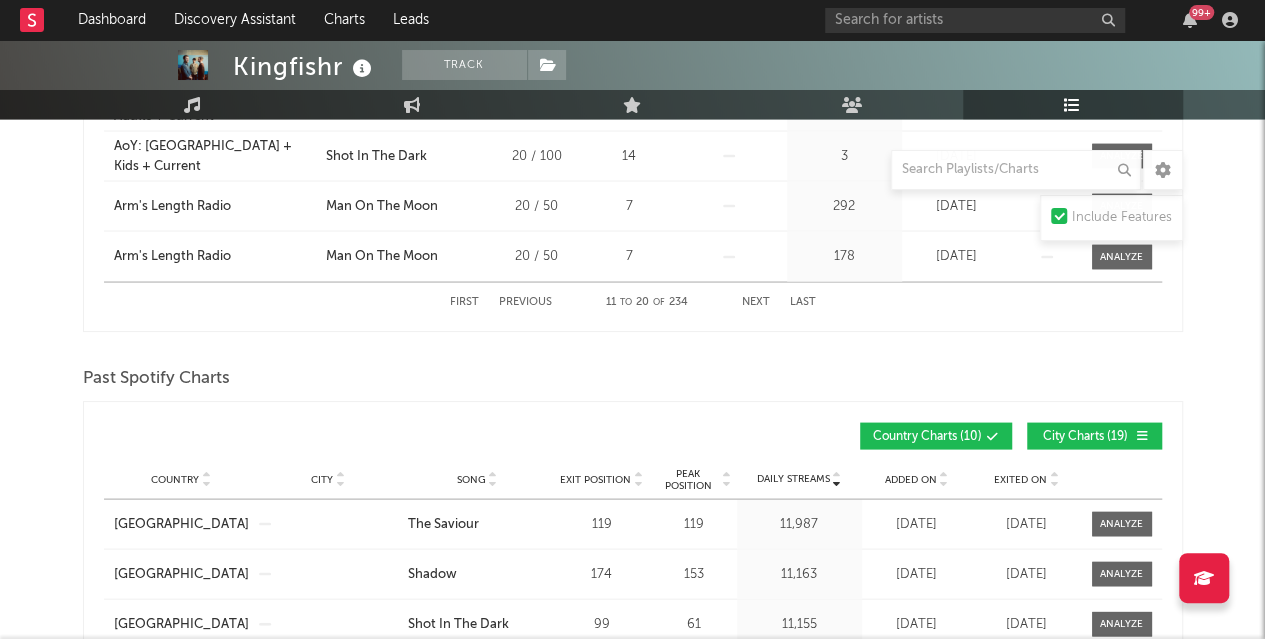 click on "Previous" at bounding box center (525, 301) 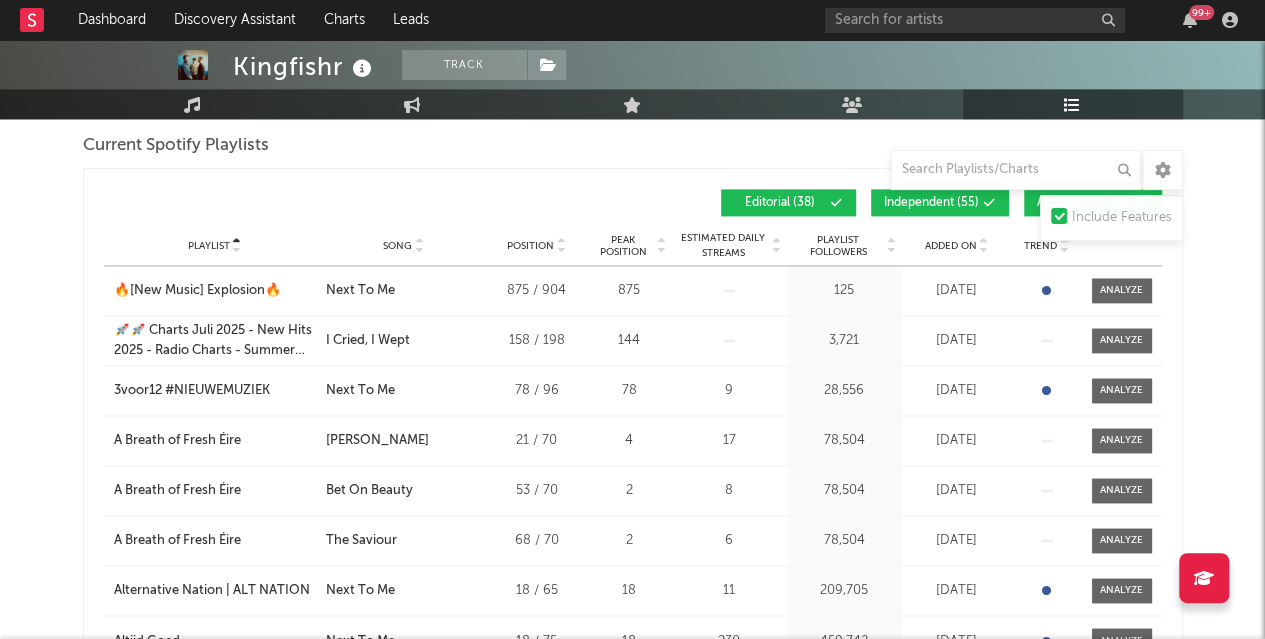 scroll, scrollTop: 1300, scrollLeft: 0, axis: vertical 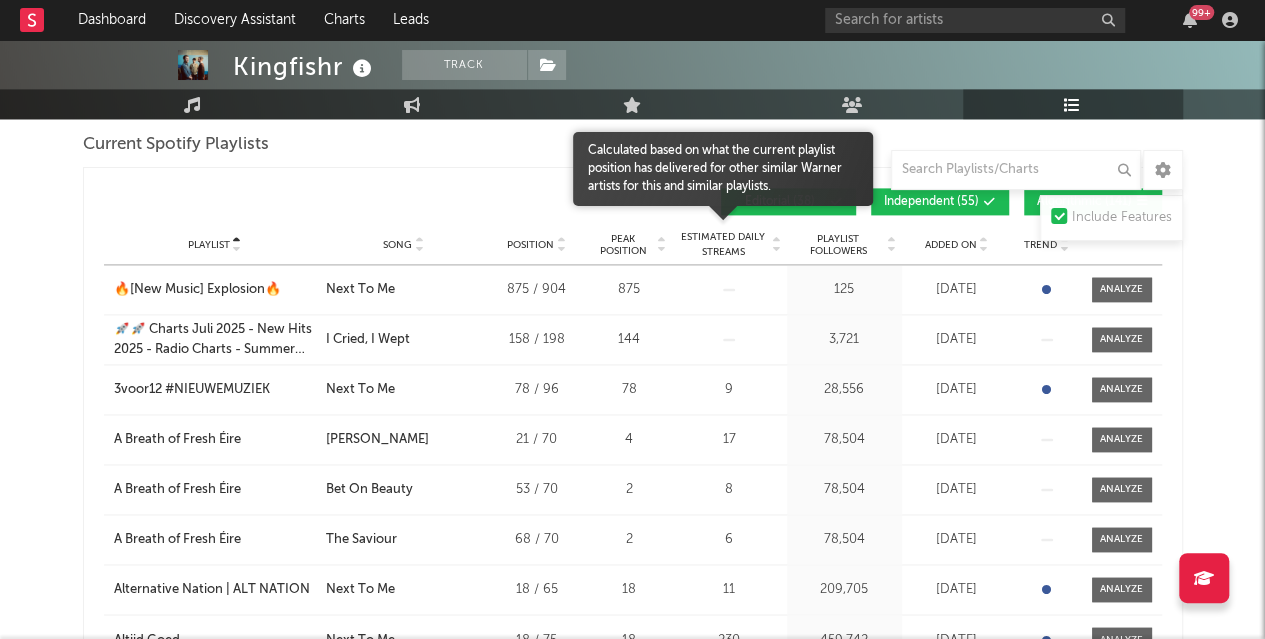 click on "Estimated Daily Streams" at bounding box center [723, 245] 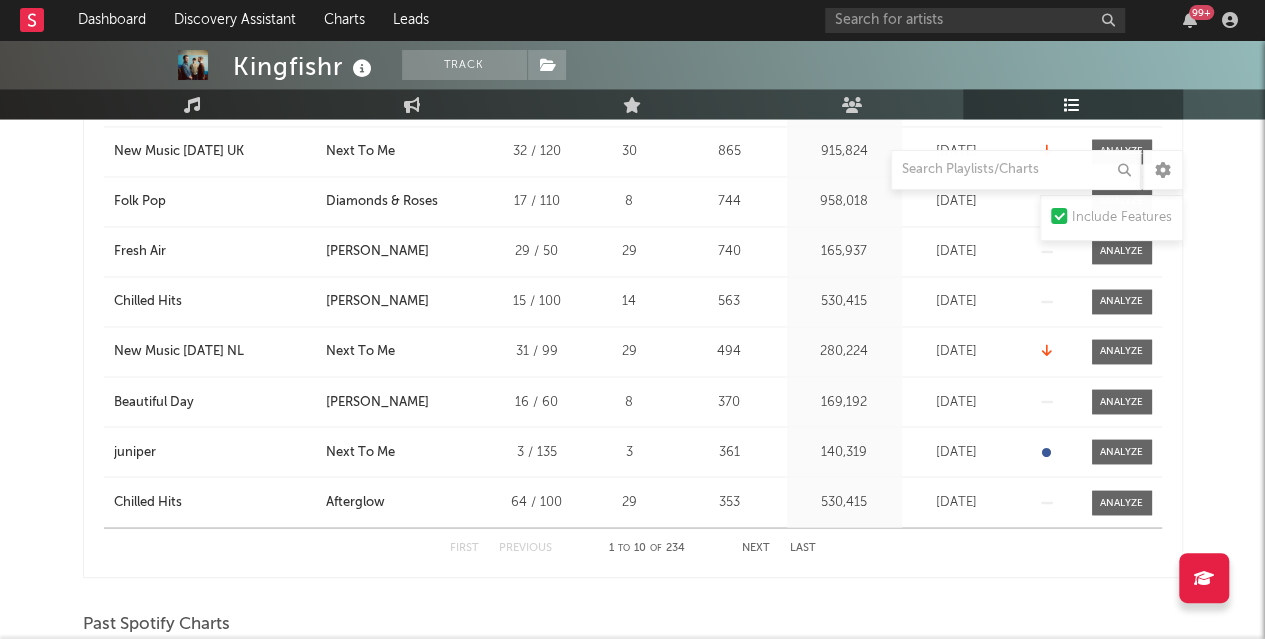 scroll, scrollTop: 1559, scrollLeft: 0, axis: vertical 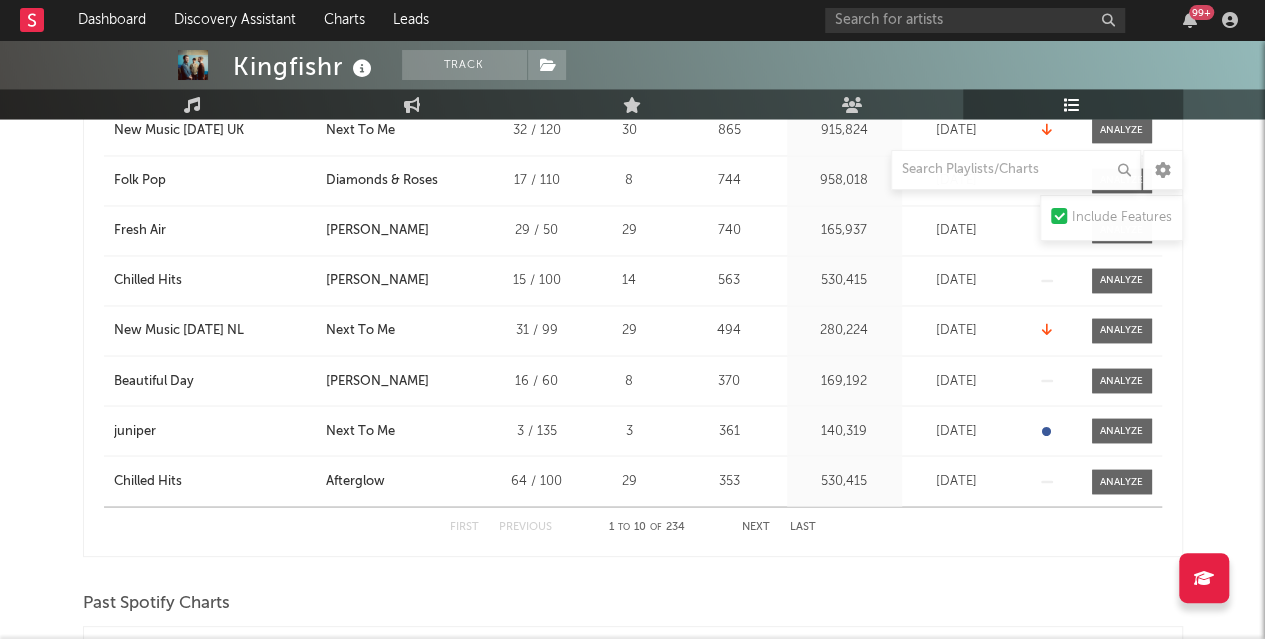 click on "Next" at bounding box center [756, 526] 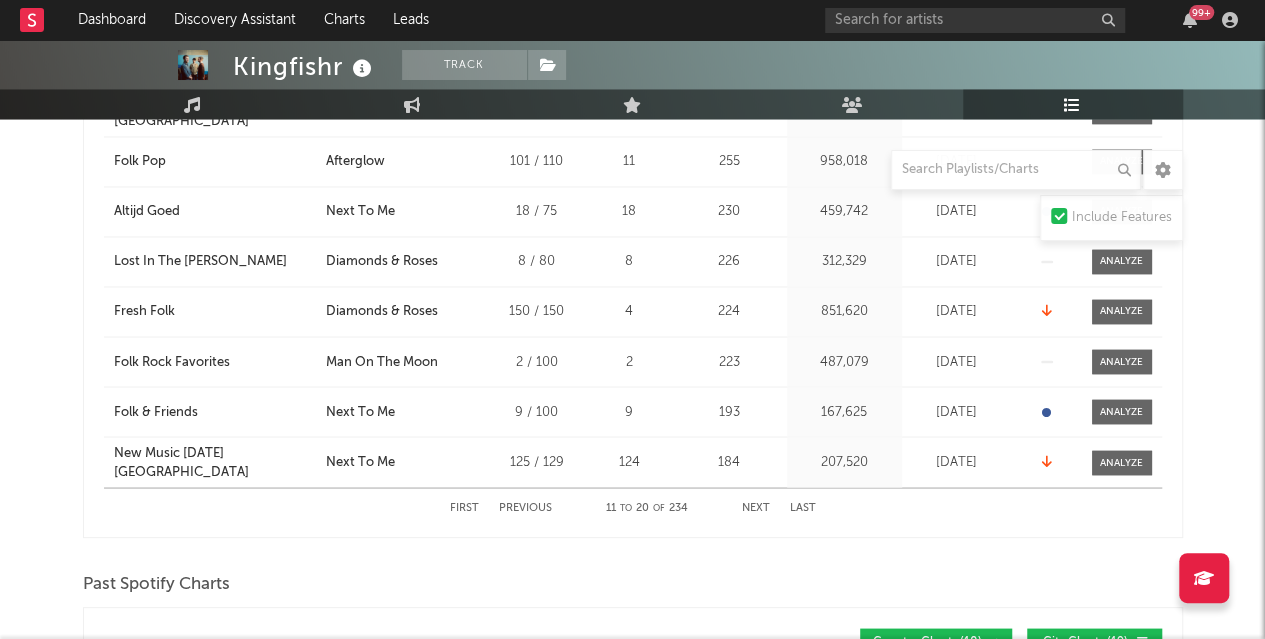 scroll, scrollTop: 1579, scrollLeft: 0, axis: vertical 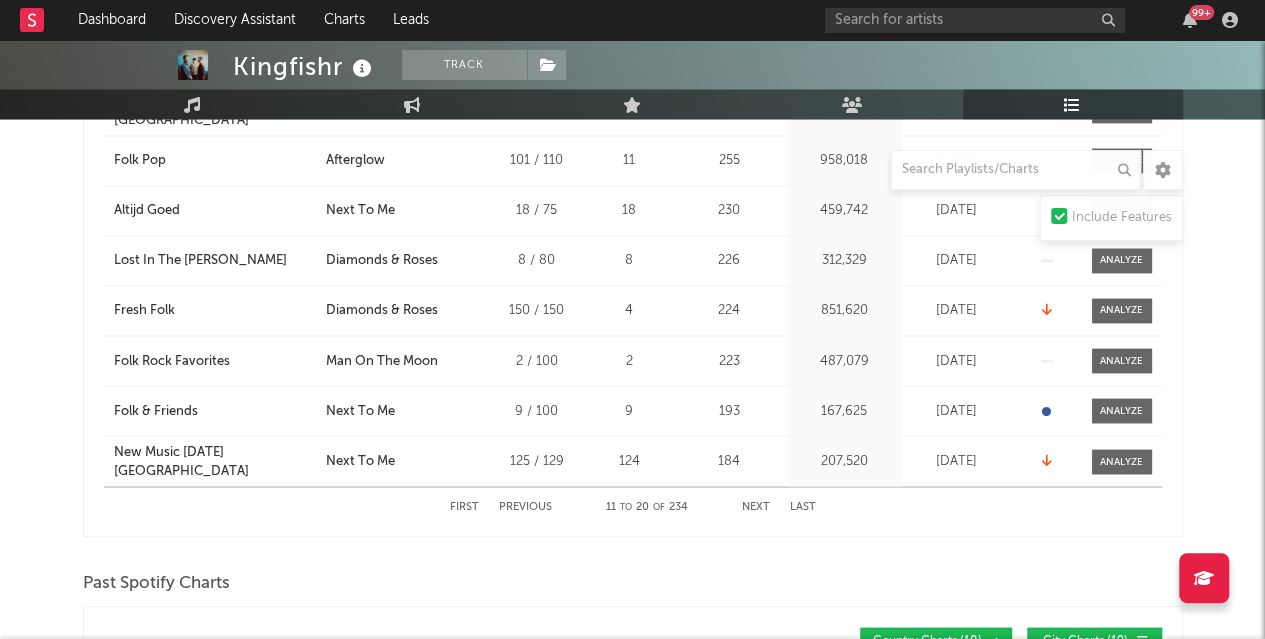 click on "Next" at bounding box center [756, 506] 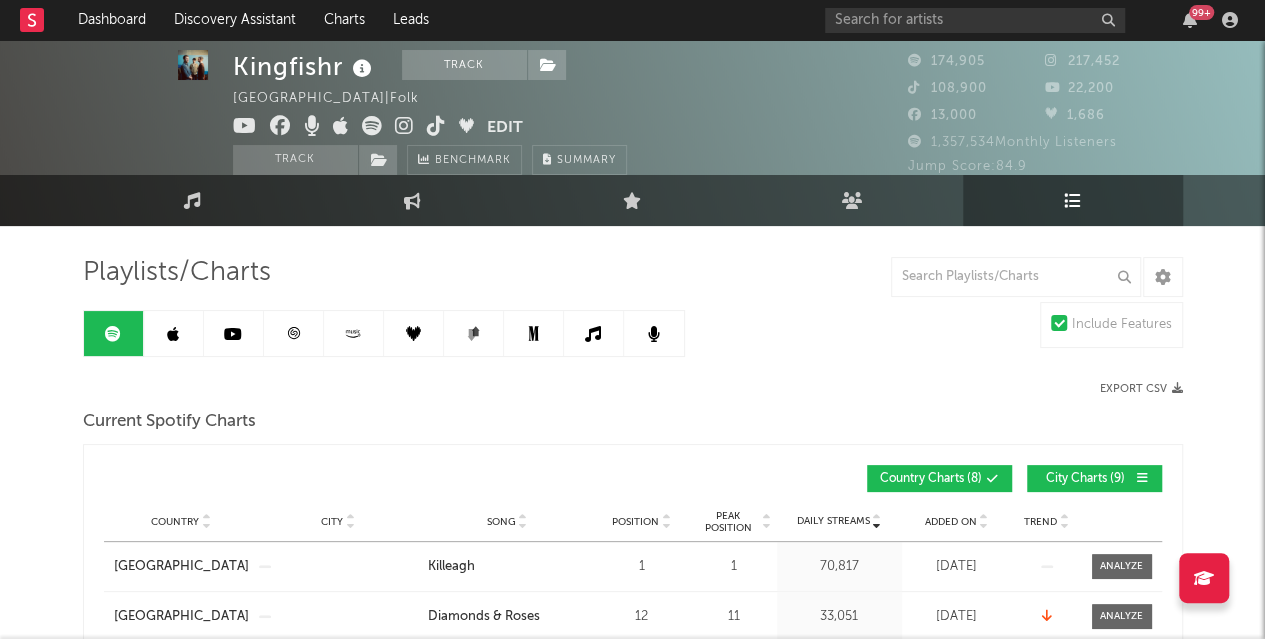 scroll, scrollTop: 9, scrollLeft: 0, axis: vertical 